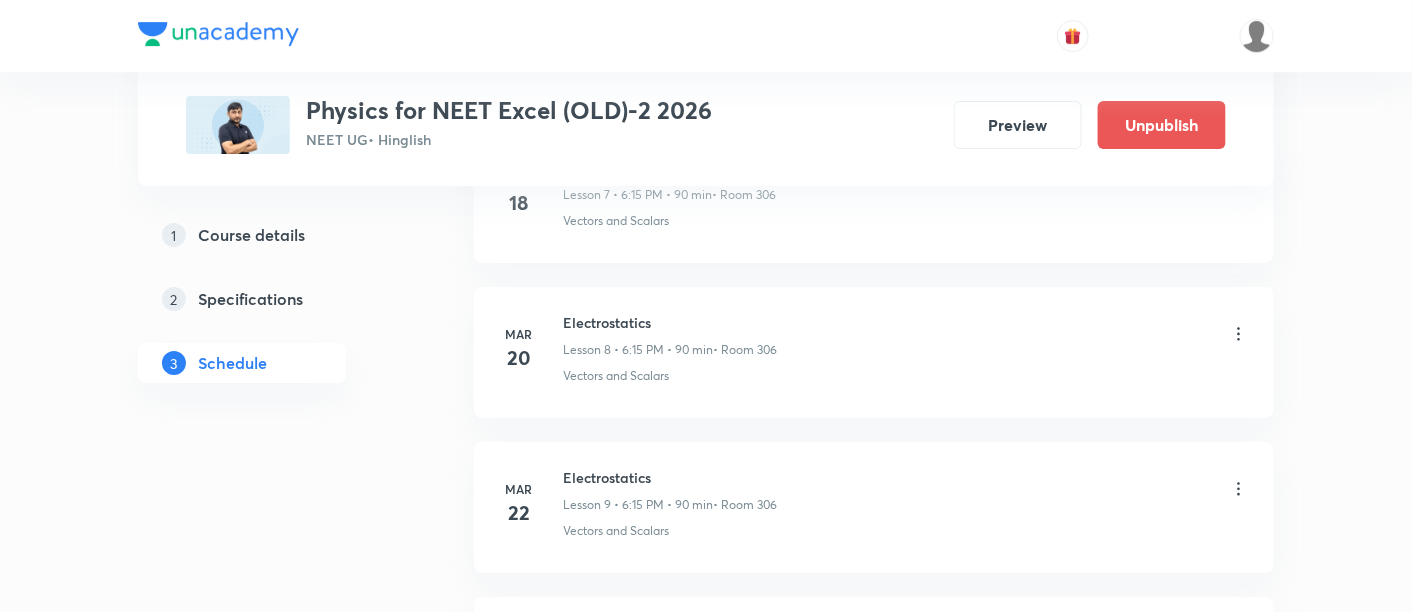 scroll, scrollTop: 0, scrollLeft: 0, axis: both 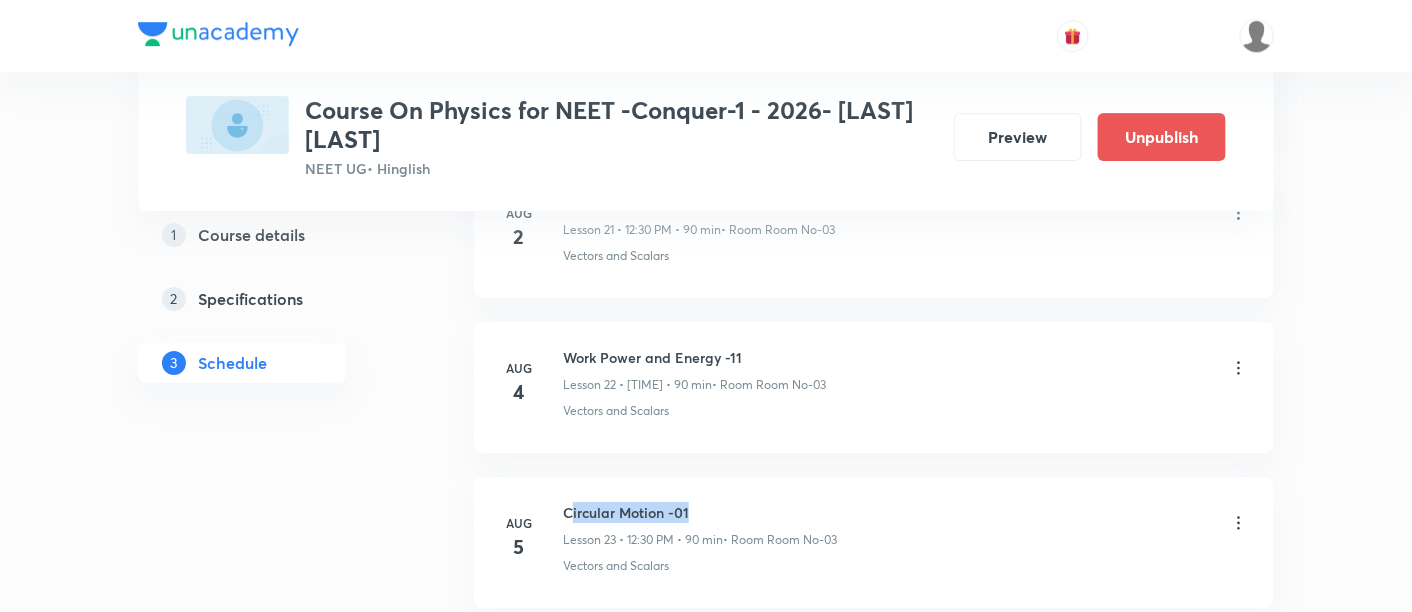 drag, startPoint x: 568, startPoint y: 492, endPoint x: 714, endPoint y: 493, distance: 146.00342 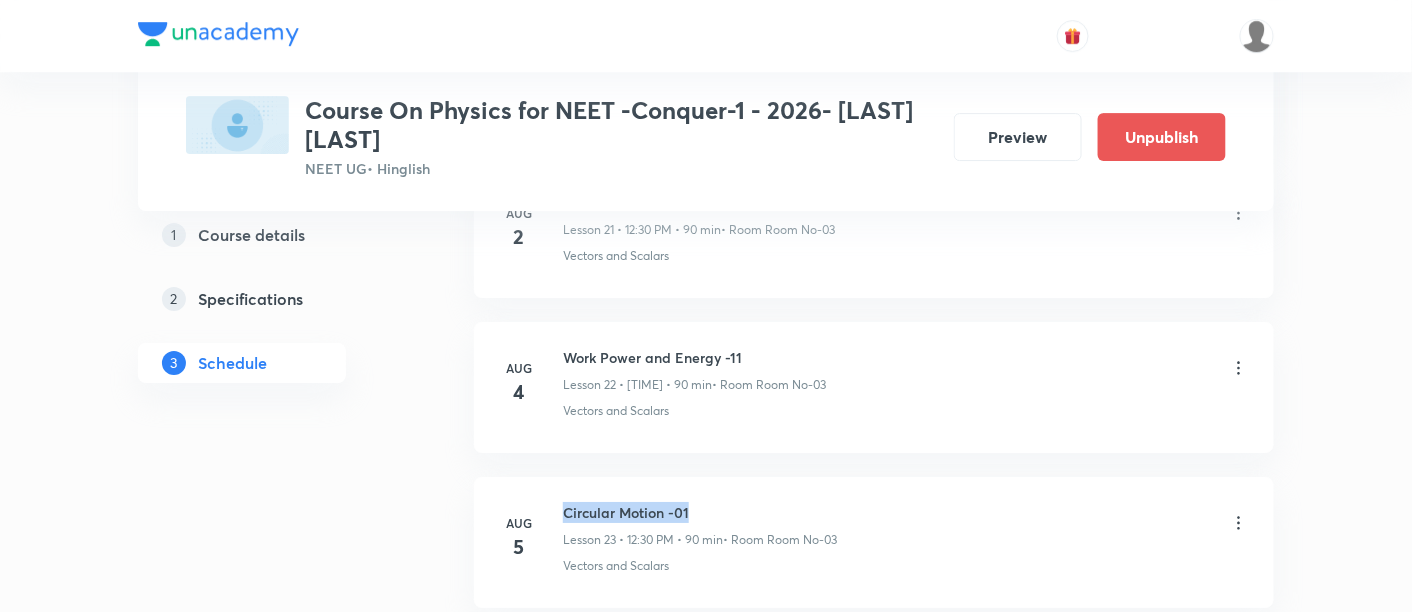 drag, startPoint x: 564, startPoint y: 495, endPoint x: 711, endPoint y: 492, distance: 147.03061 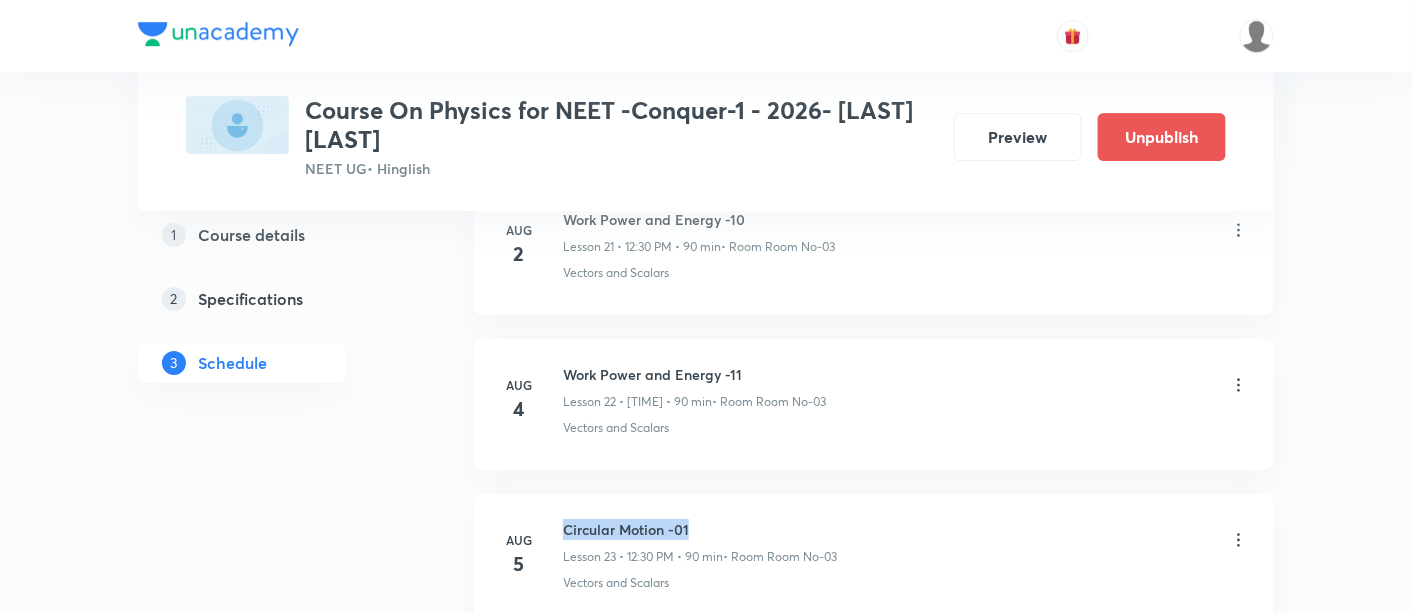 scroll, scrollTop: 4385, scrollLeft: 0, axis: vertical 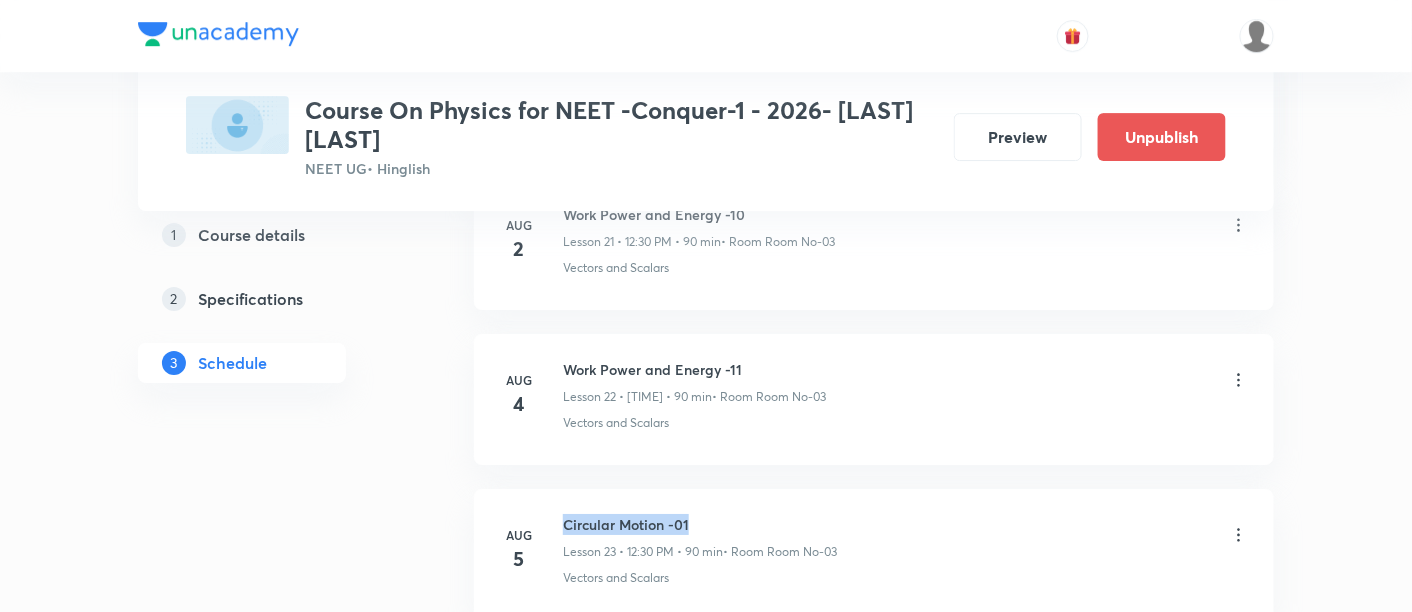 copy on "Circular Motion -01" 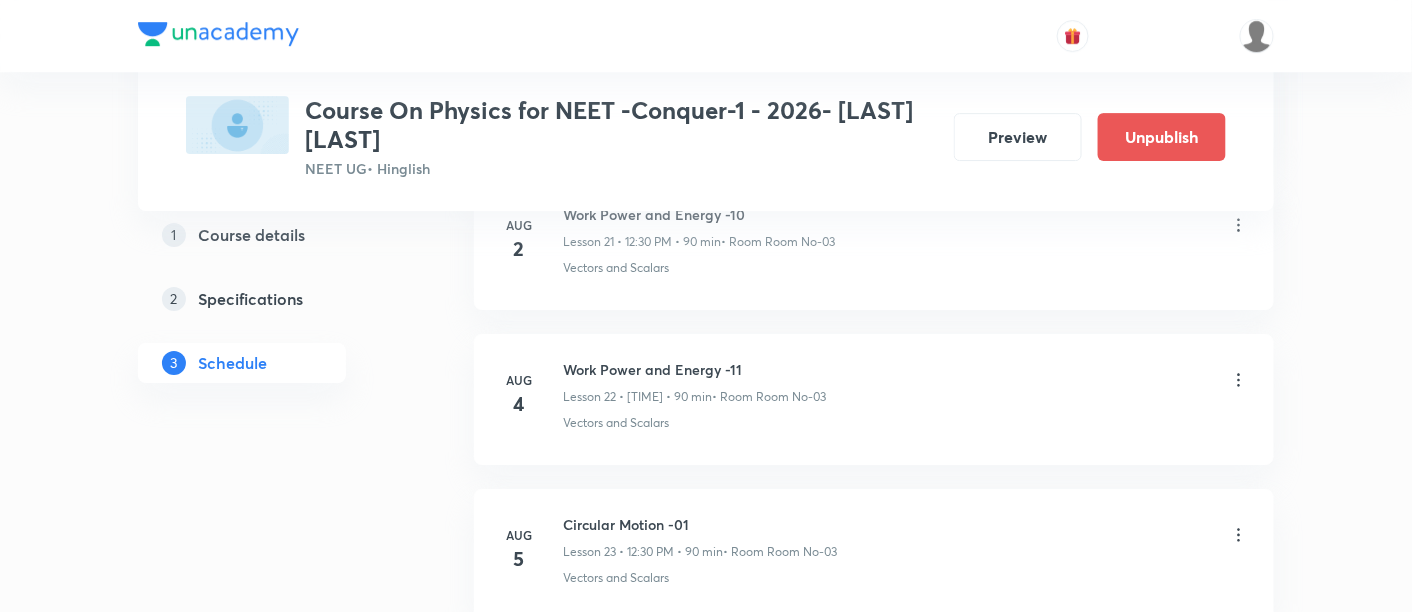 click on "Circular Motion -01" at bounding box center [700, 524] 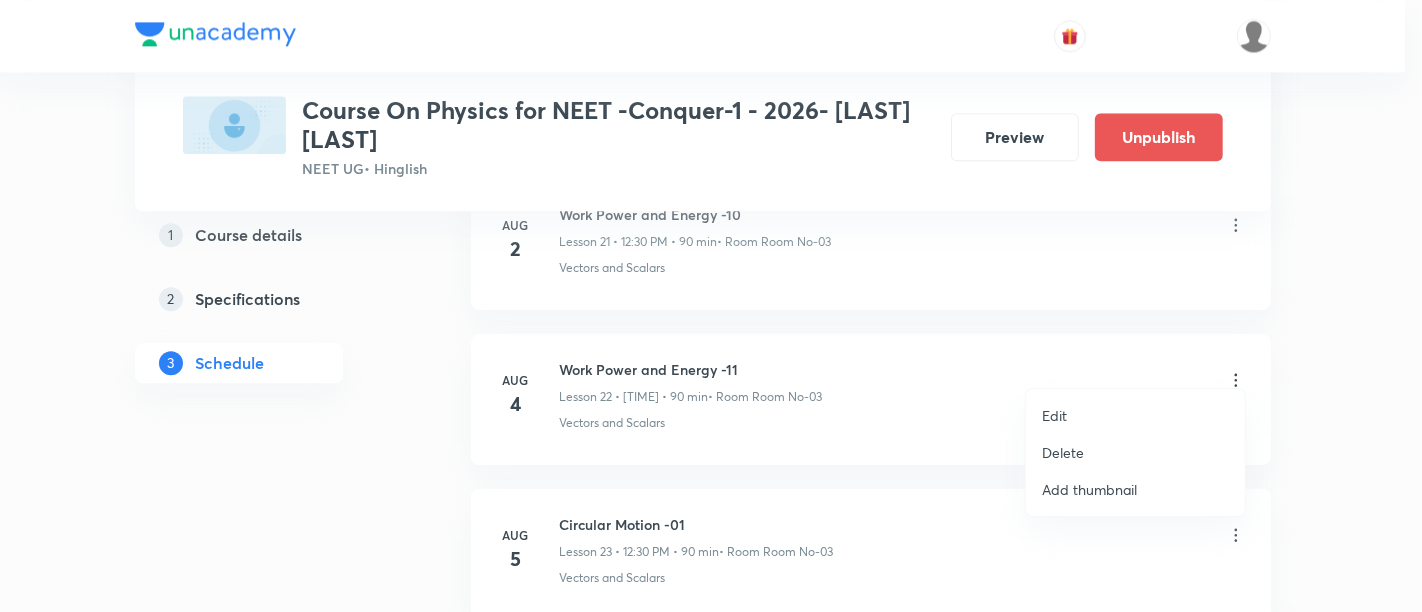 click on "Edit" at bounding box center (1054, 415) 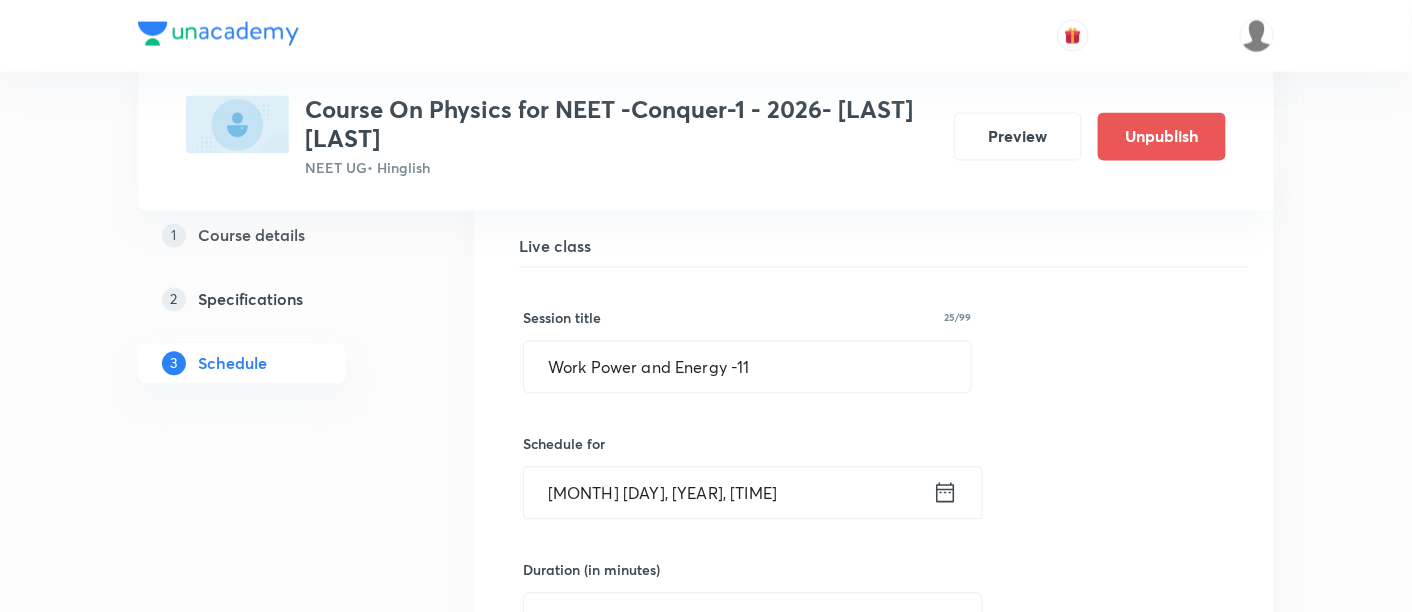 scroll, scrollTop: 3534, scrollLeft: 0, axis: vertical 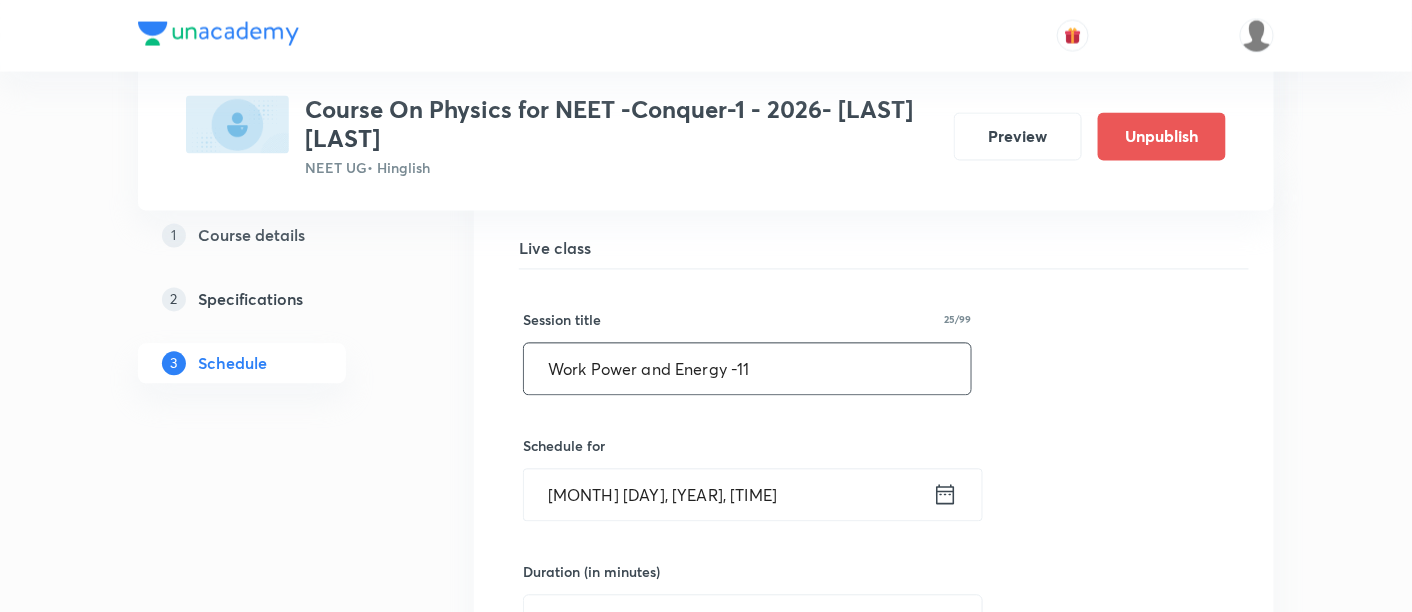 drag, startPoint x: 552, startPoint y: 352, endPoint x: 831, endPoint y: 347, distance: 279.0448 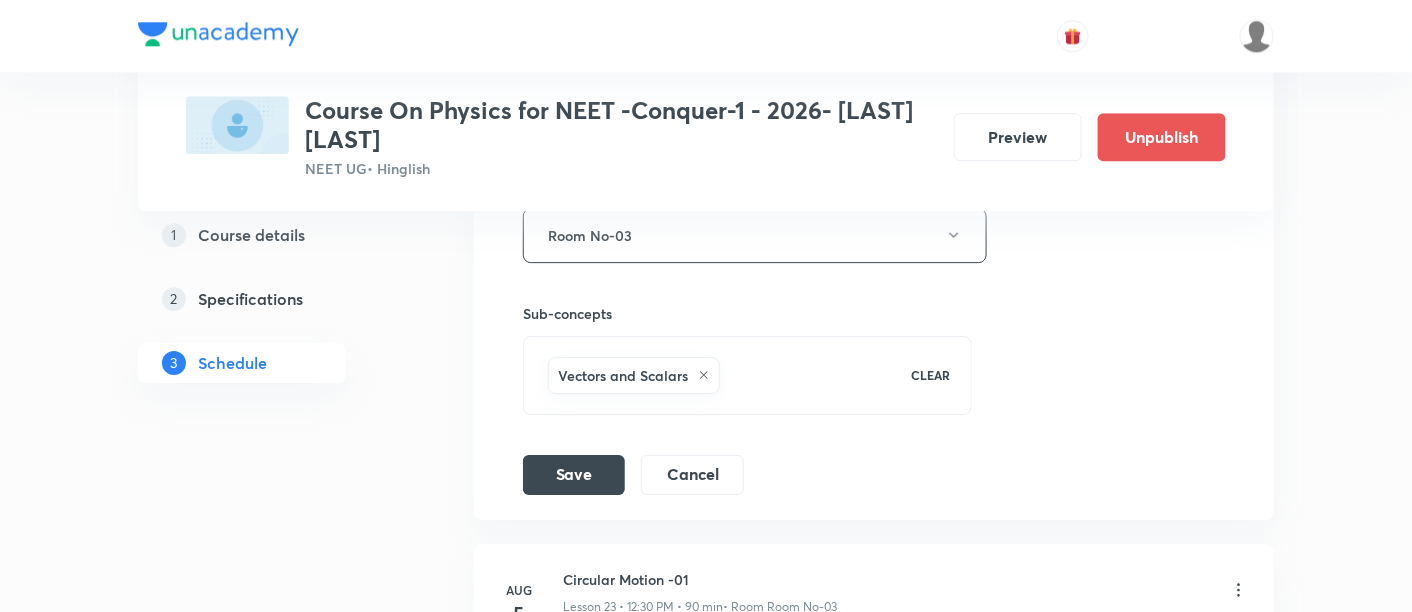 scroll, scrollTop: 4193, scrollLeft: 0, axis: vertical 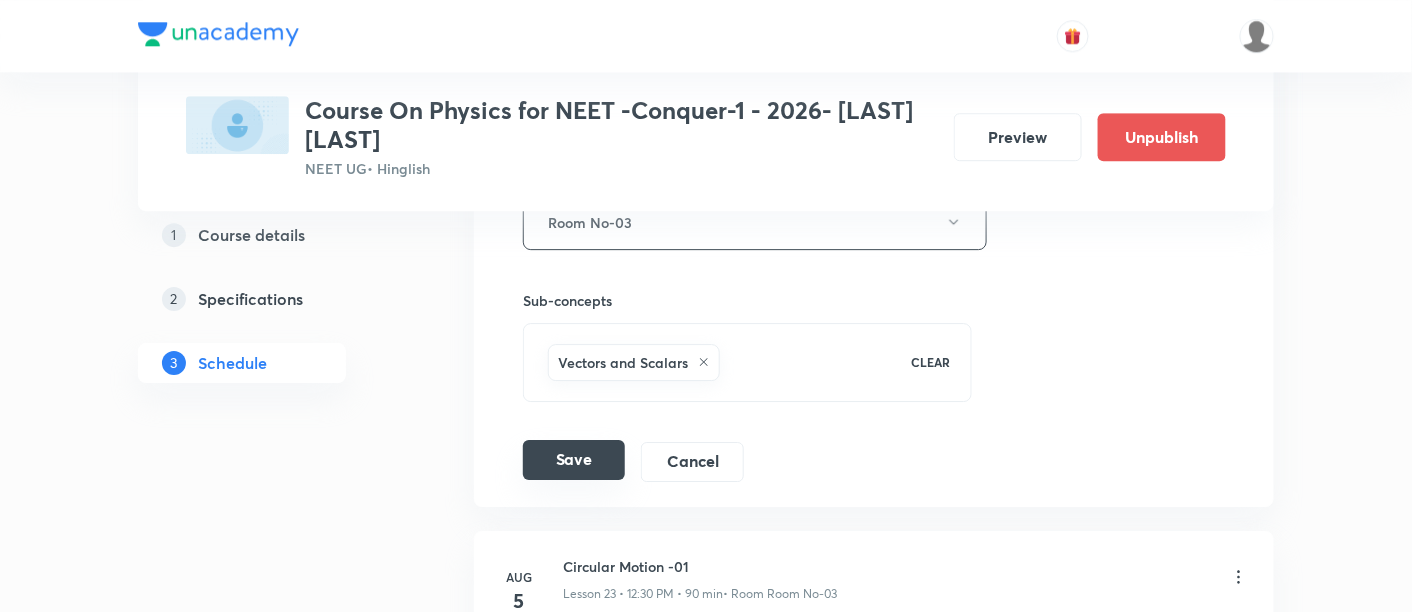 type on "Circular Motion -01" 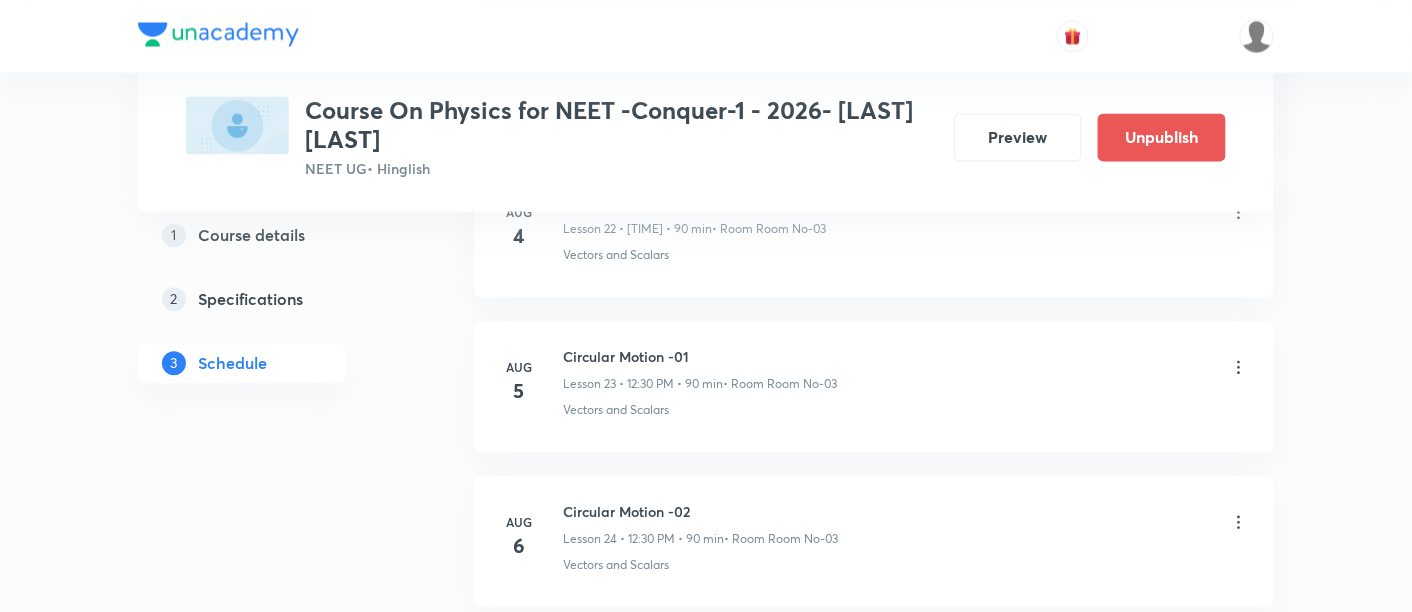scroll, scrollTop: 3534, scrollLeft: 0, axis: vertical 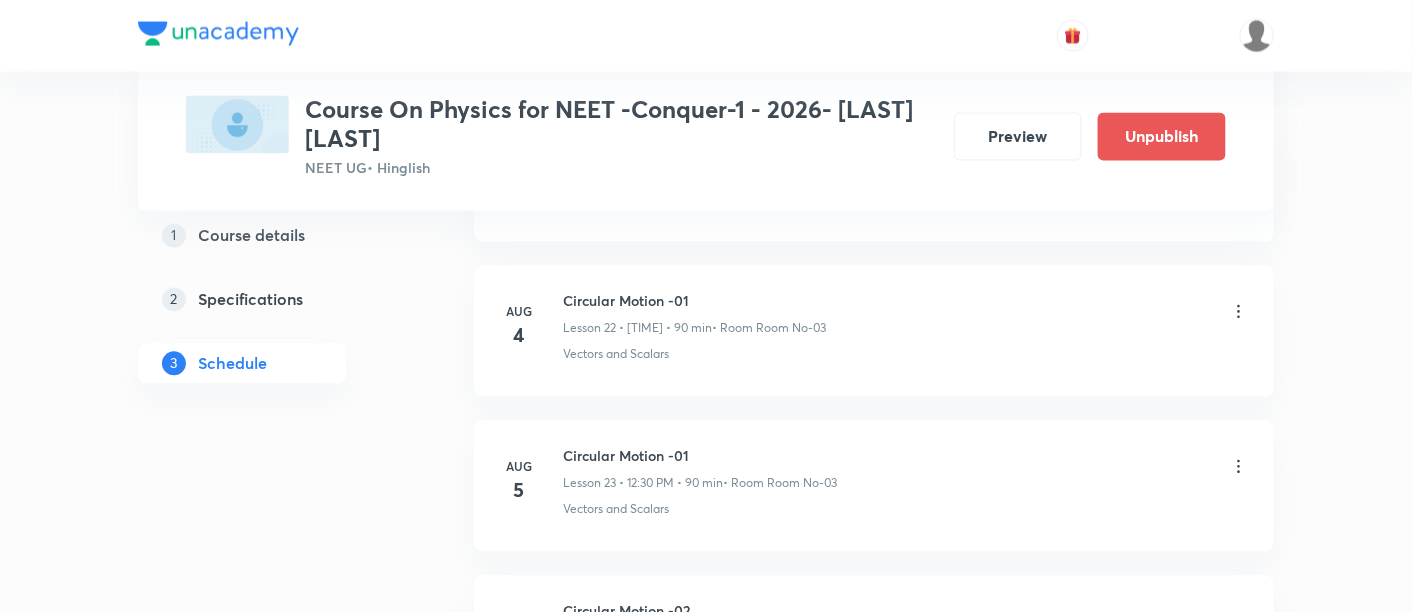 click 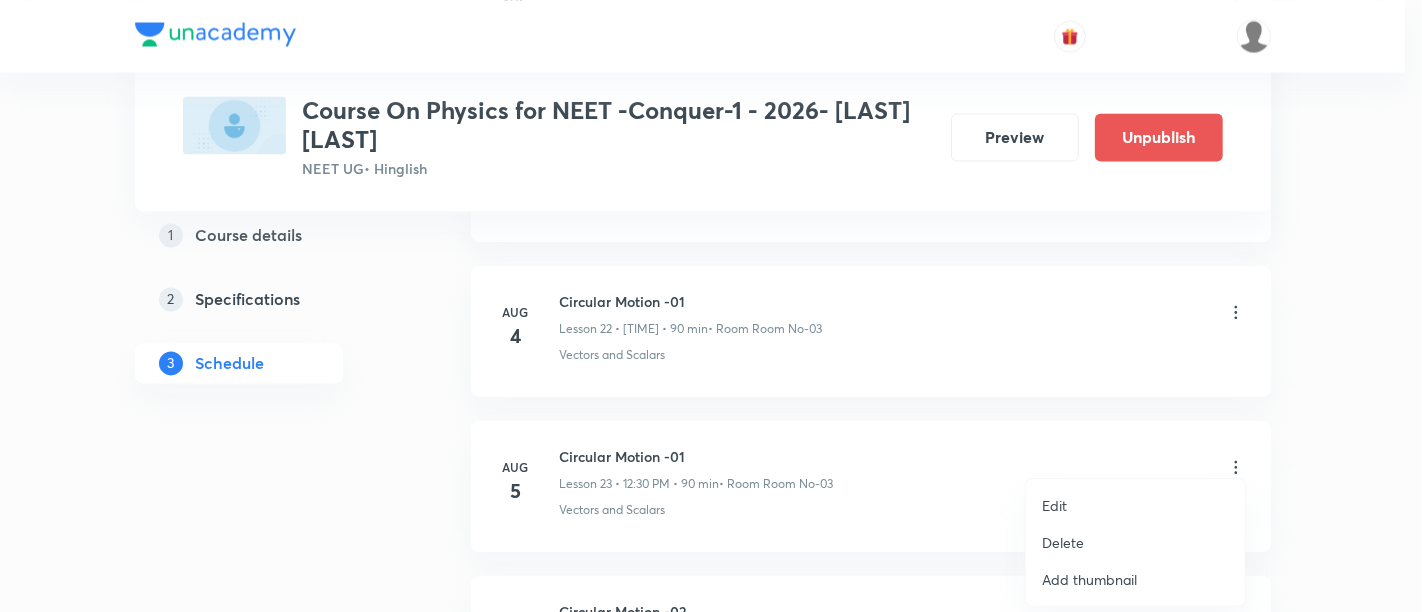 click on "Edit" at bounding box center [1054, 505] 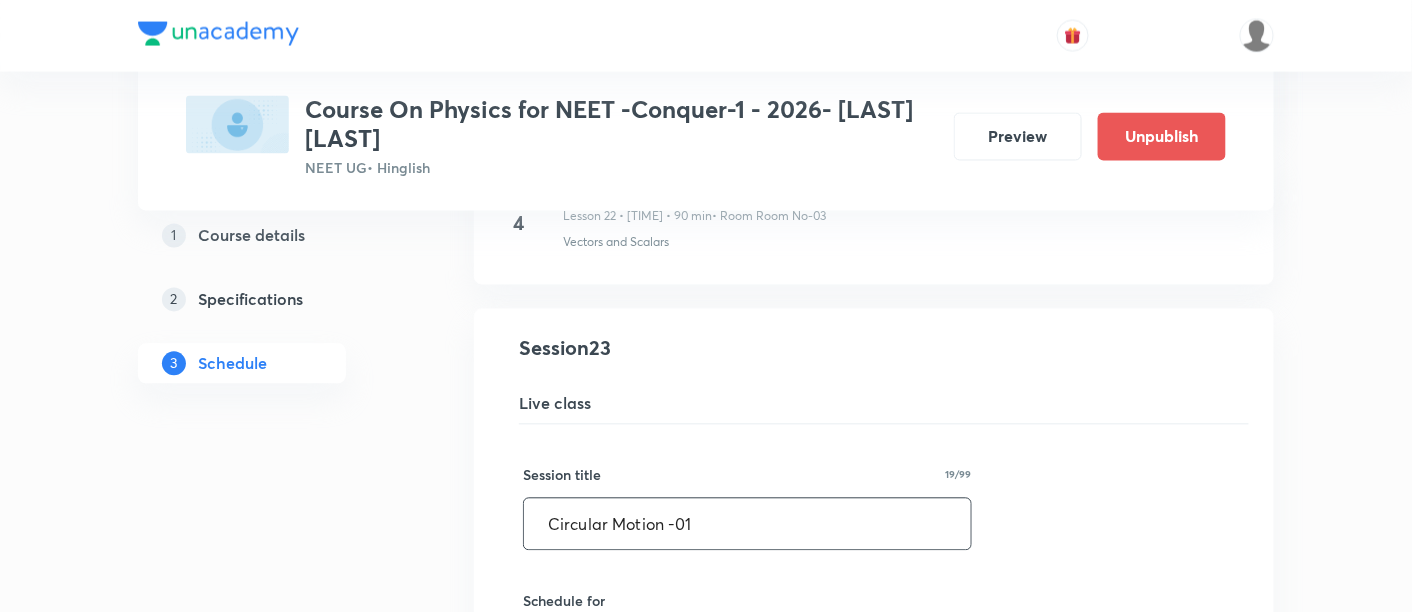 click on "Circular Motion -01" at bounding box center (747, 524) 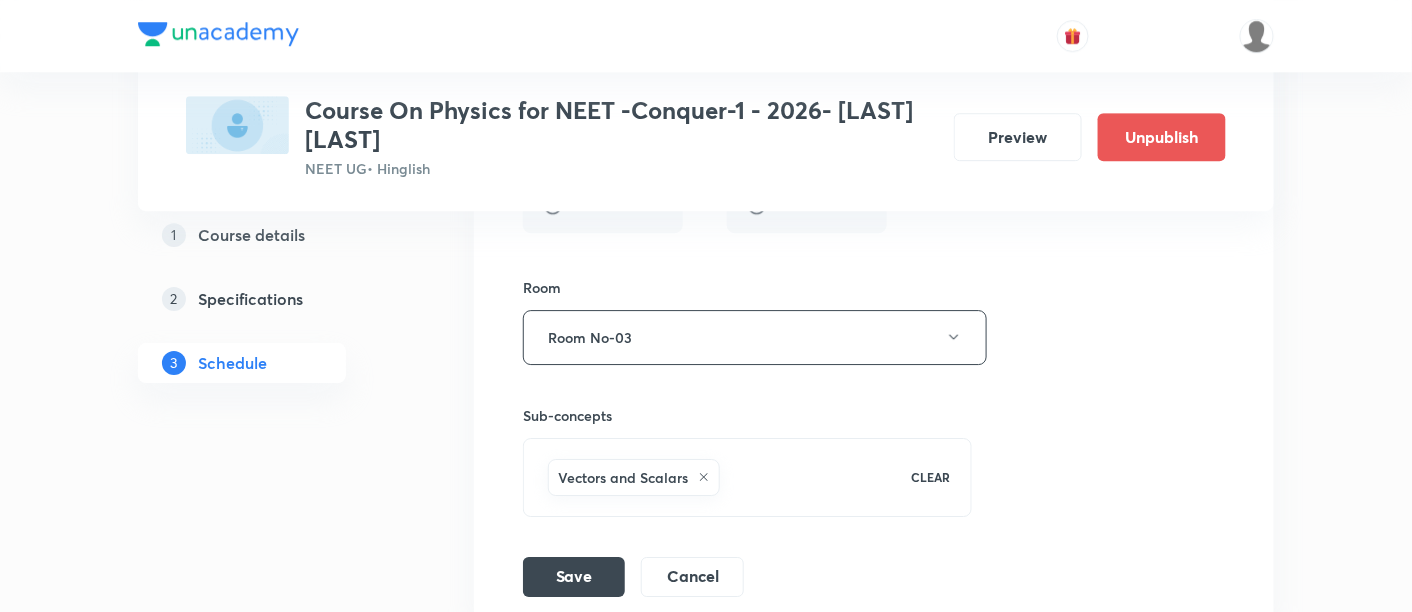 scroll, scrollTop: 4237, scrollLeft: 0, axis: vertical 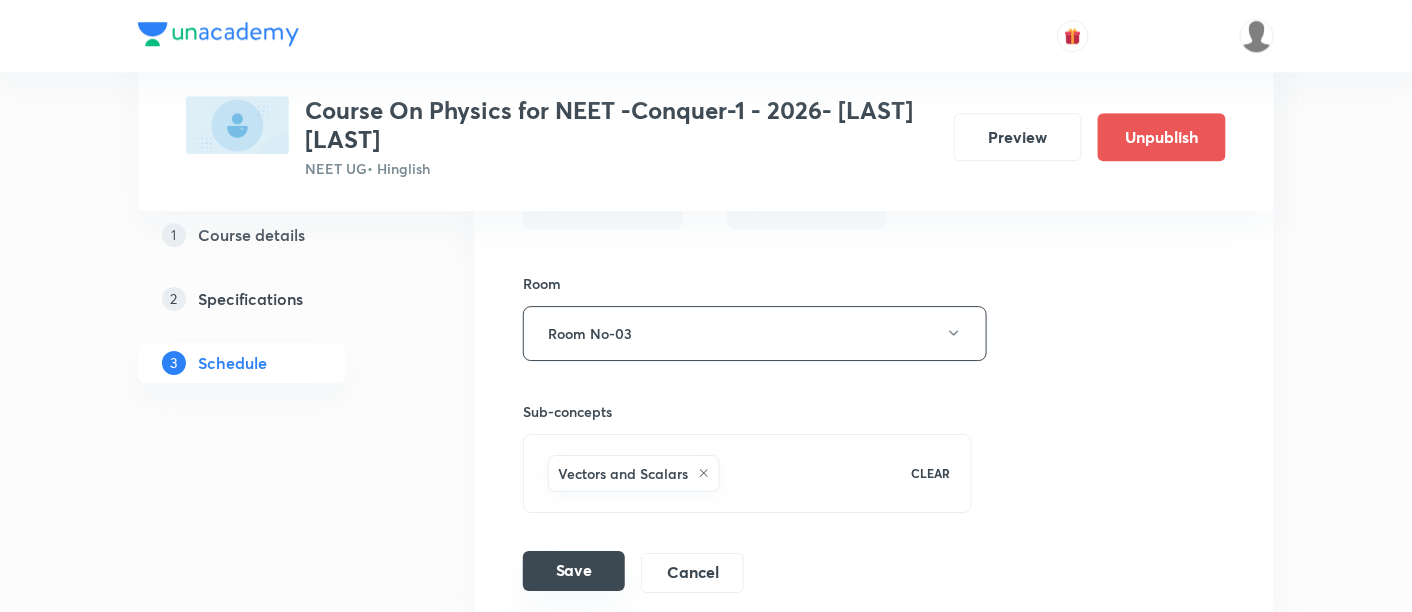 type on "Circular Motion -02" 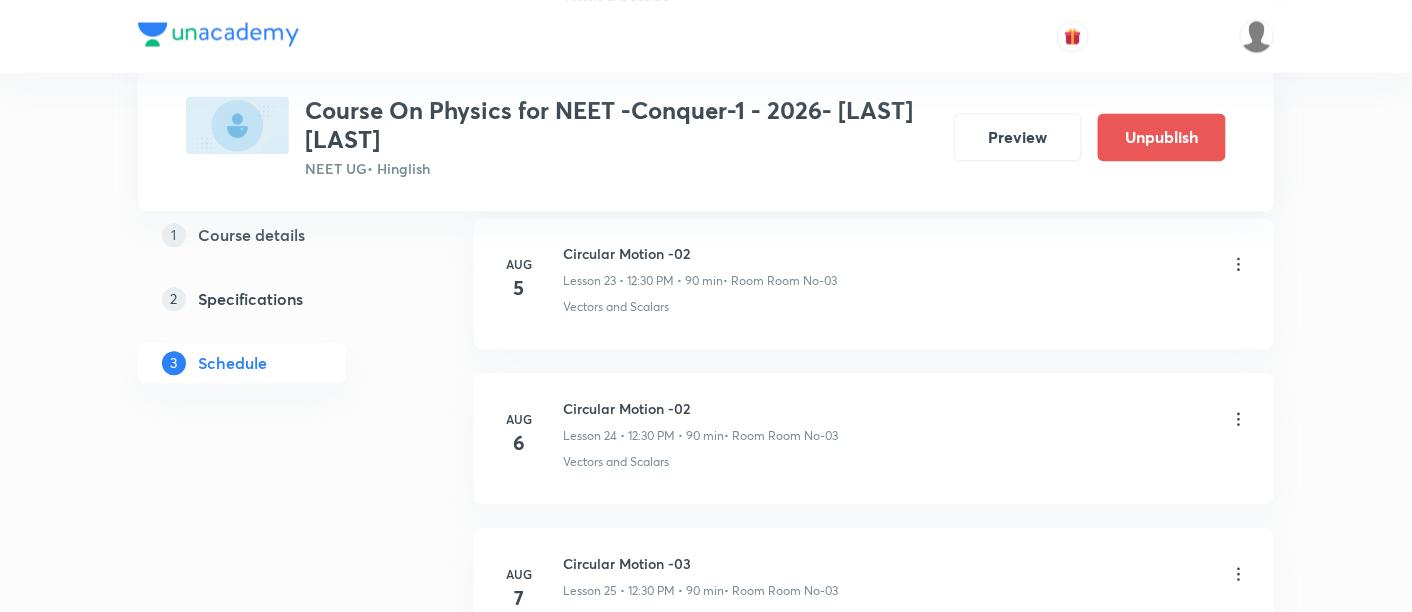 scroll, scrollTop: 3693, scrollLeft: 0, axis: vertical 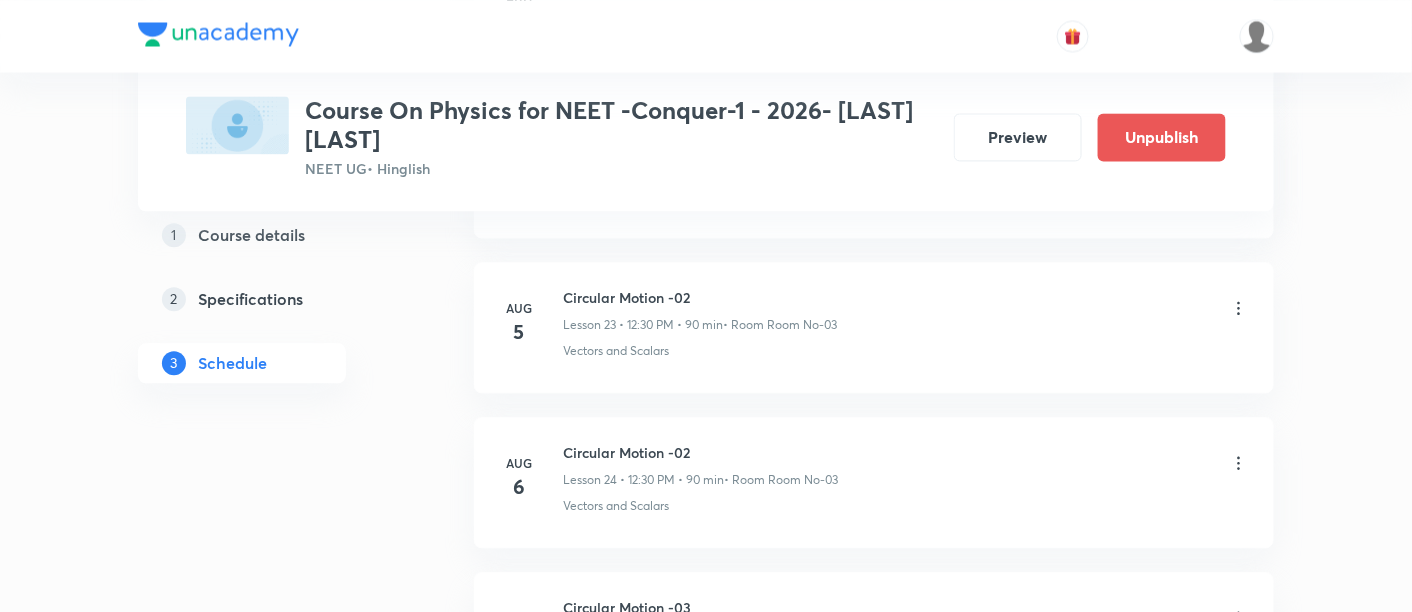 click 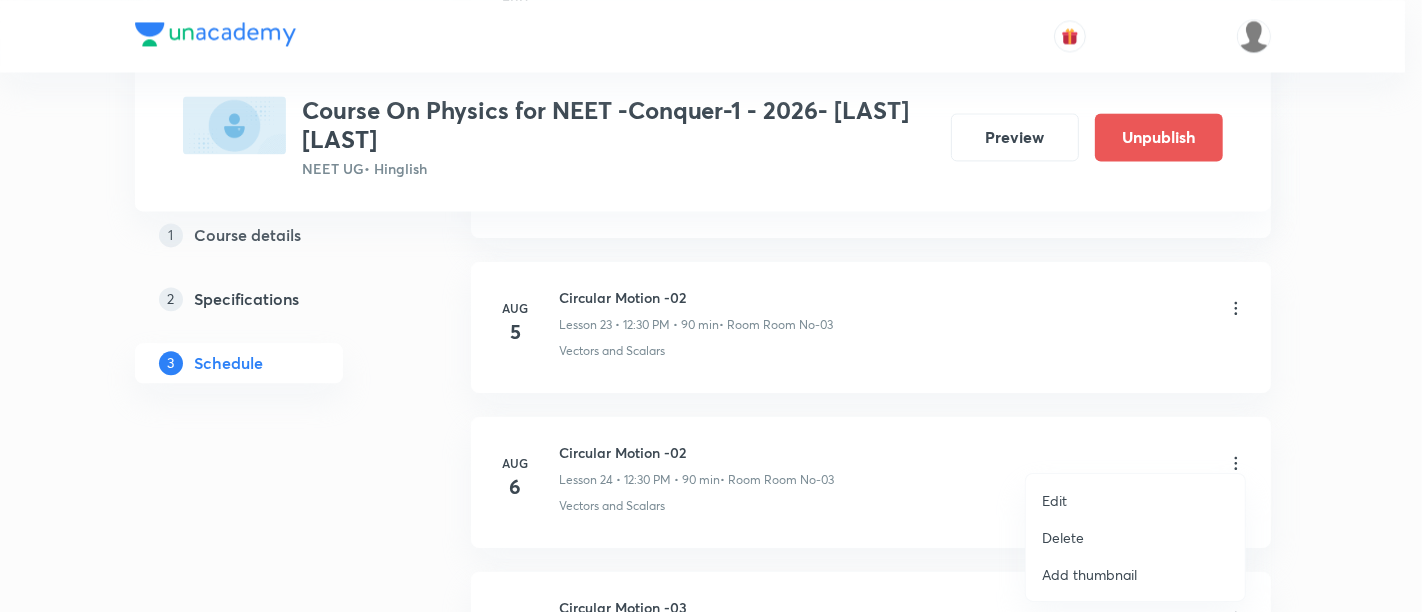 click on "Edit" at bounding box center [1054, 500] 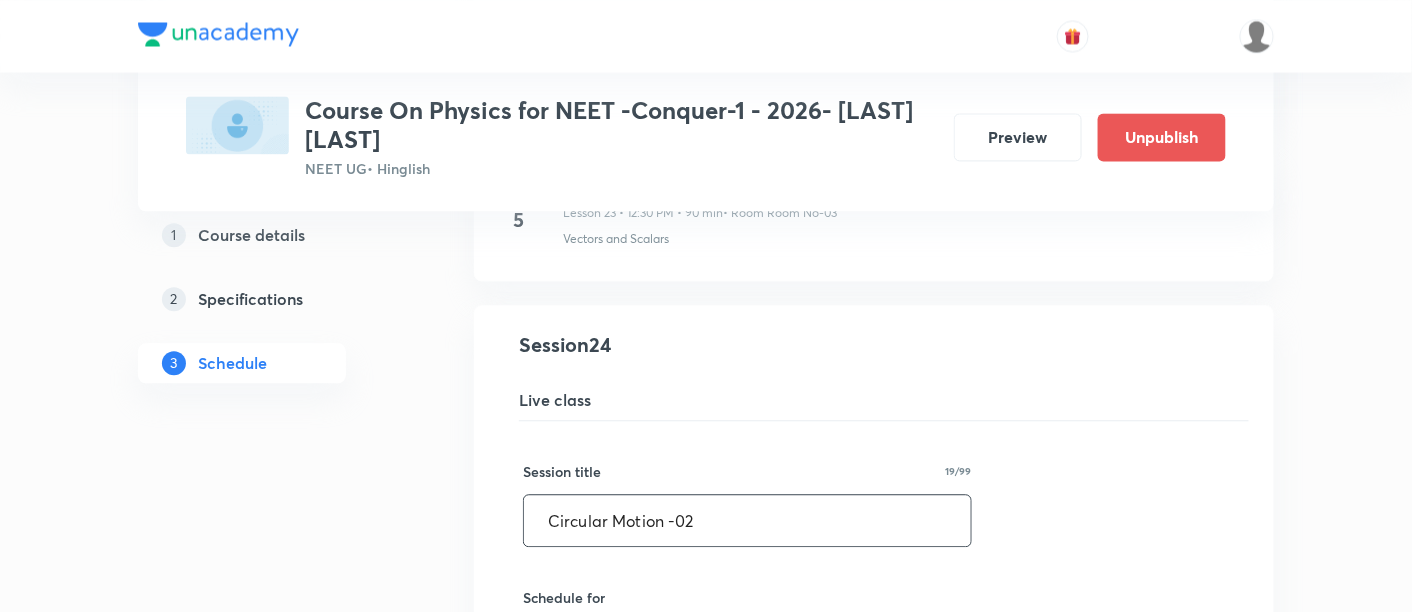 click on "Circular Motion -02" at bounding box center [747, 520] 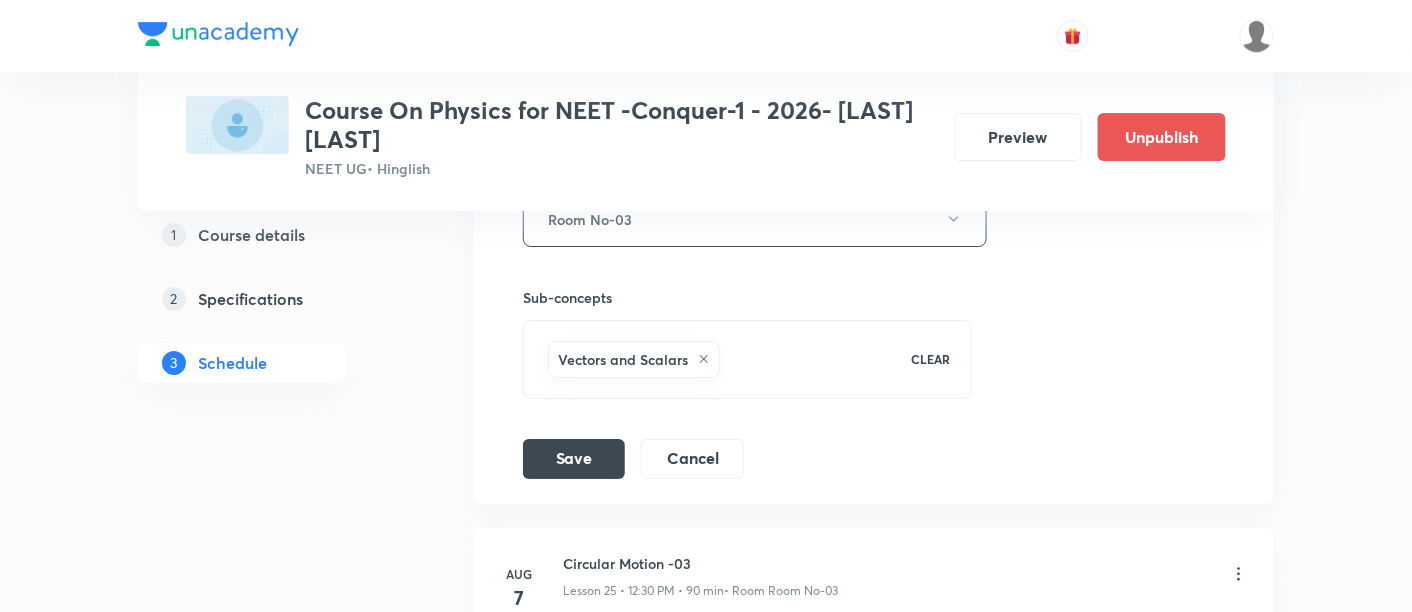 scroll, scrollTop: 4515, scrollLeft: 0, axis: vertical 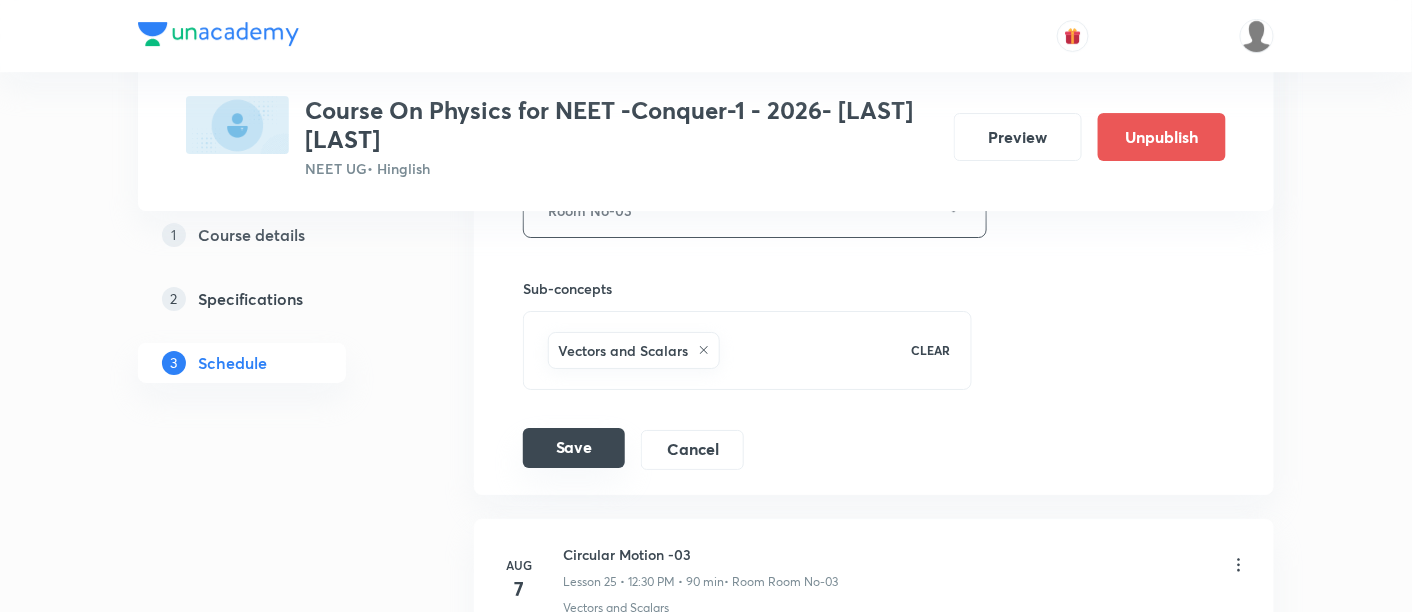 type on "Circular Motion -03" 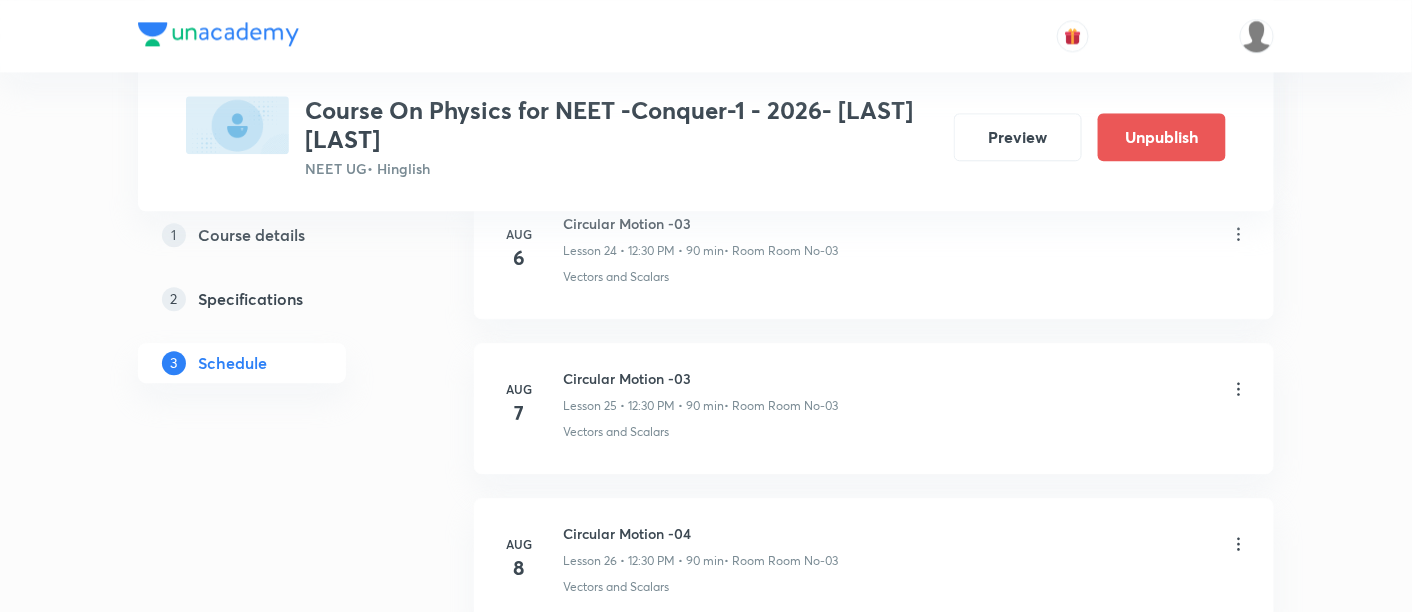 scroll, scrollTop: 3925, scrollLeft: 0, axis: vertical 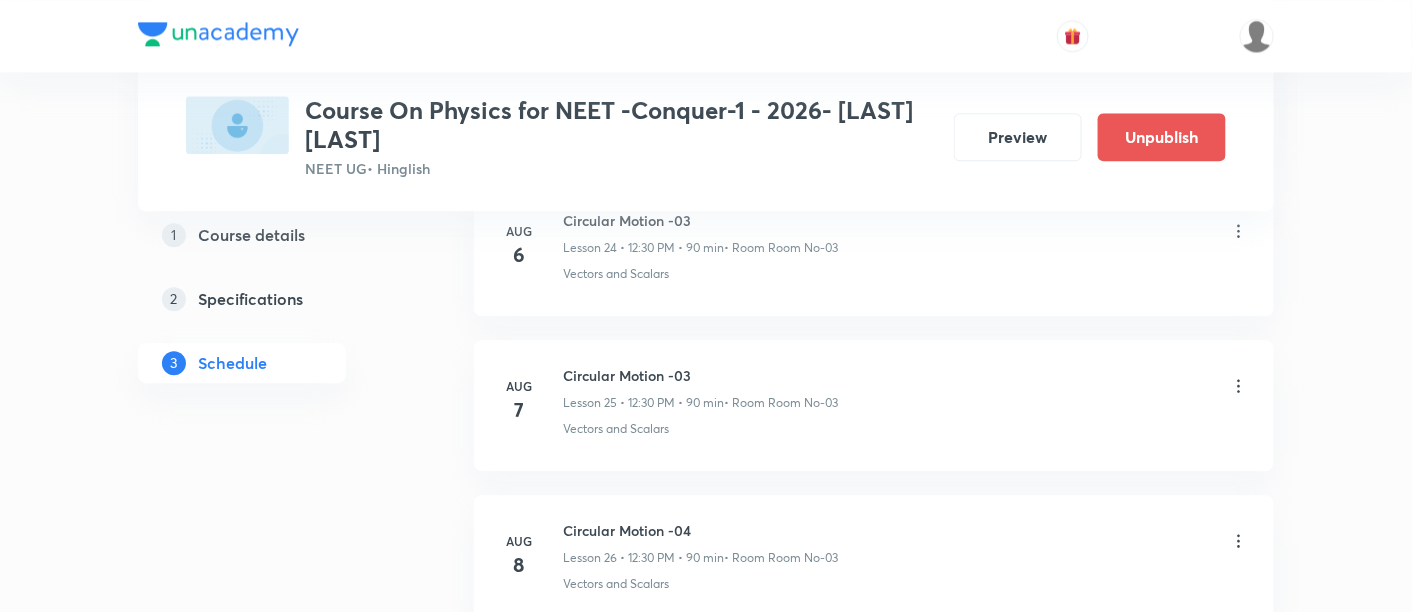 click 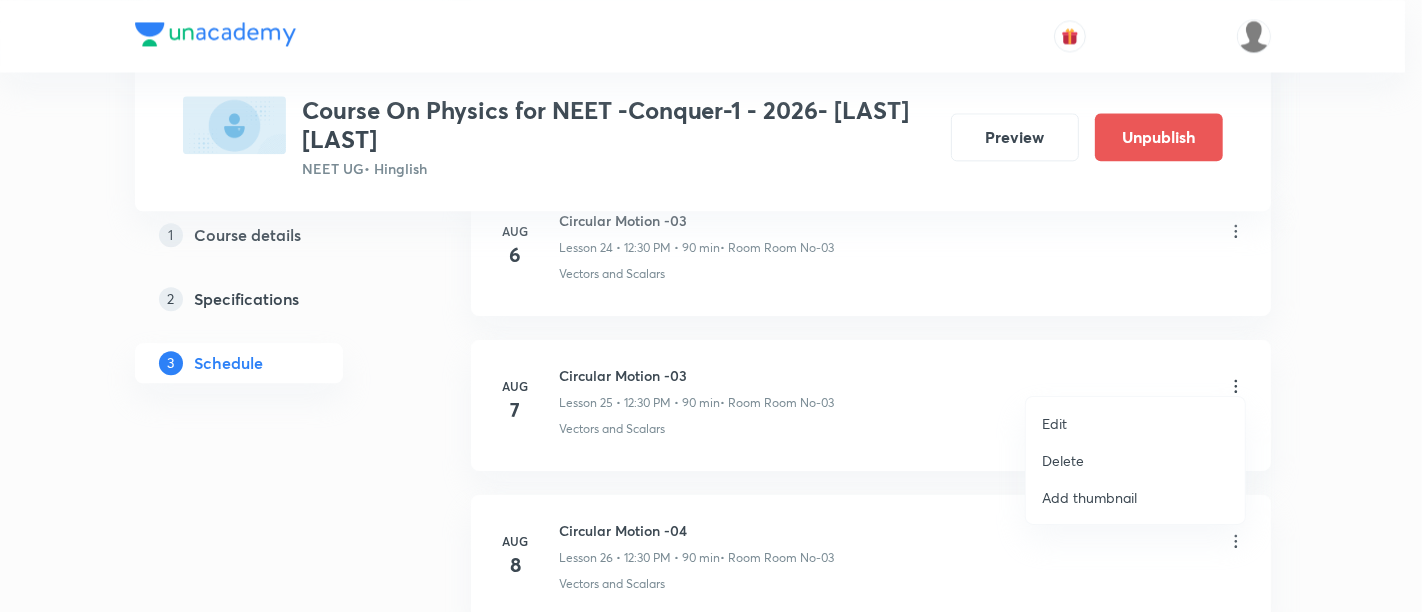 click on "Edit" at bounding box center (1054, 423) 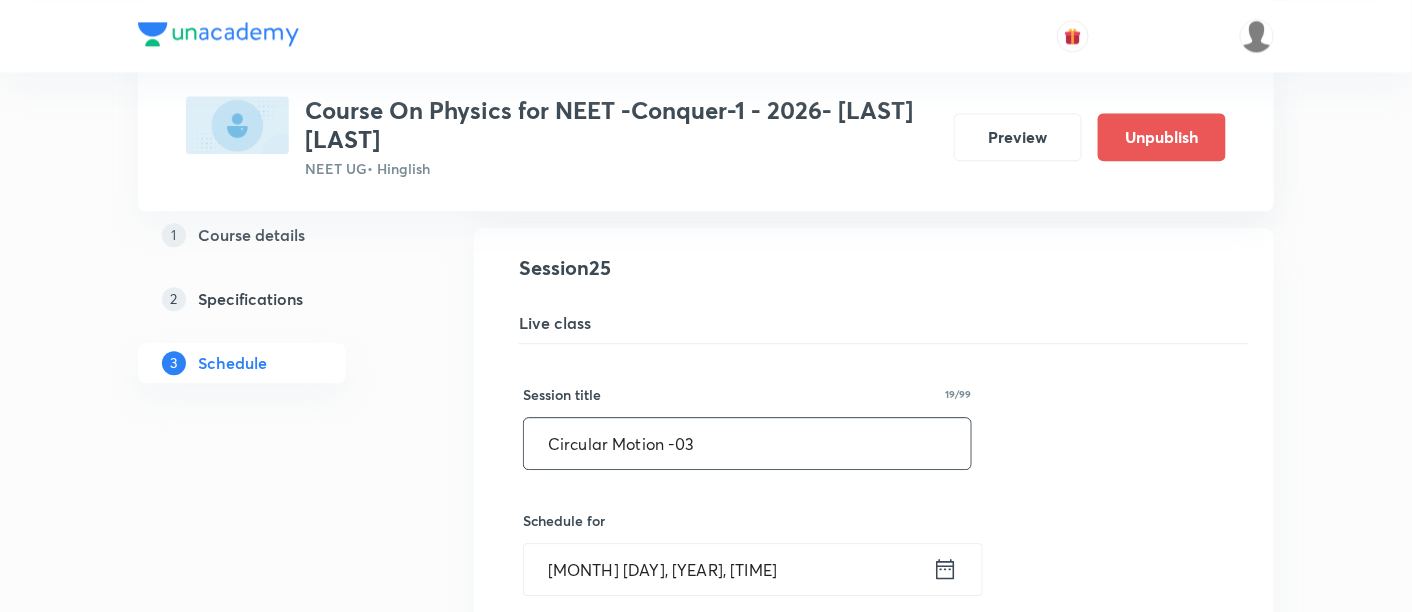 click on "Circular Motion -03" at bounding box center (747, 443) 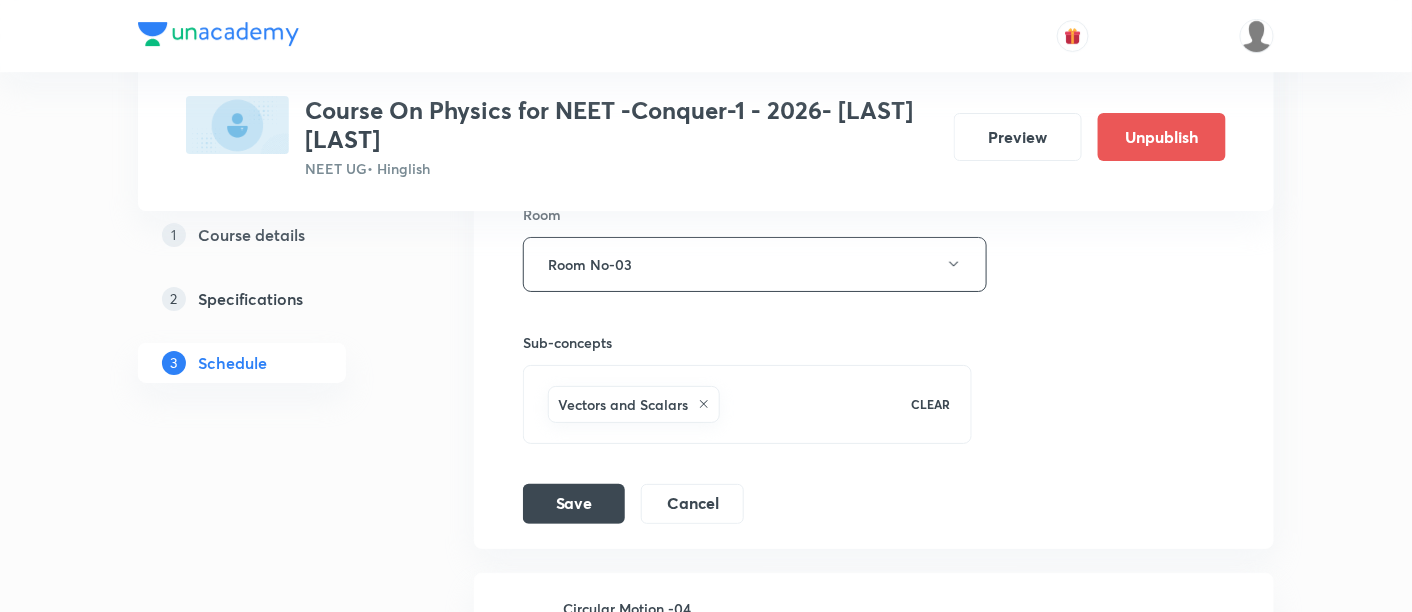 scroll, scrollTop: 4617, scrollLeft: 0, axis: vertical 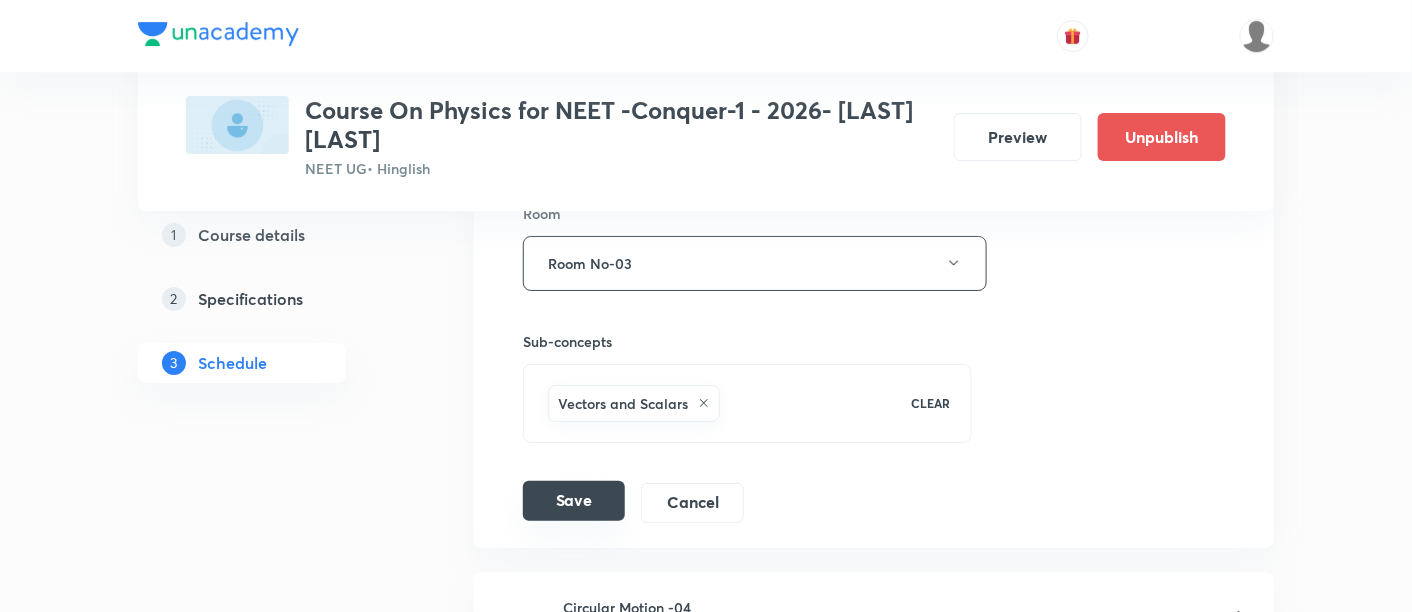 type on "Circular Motion -04" 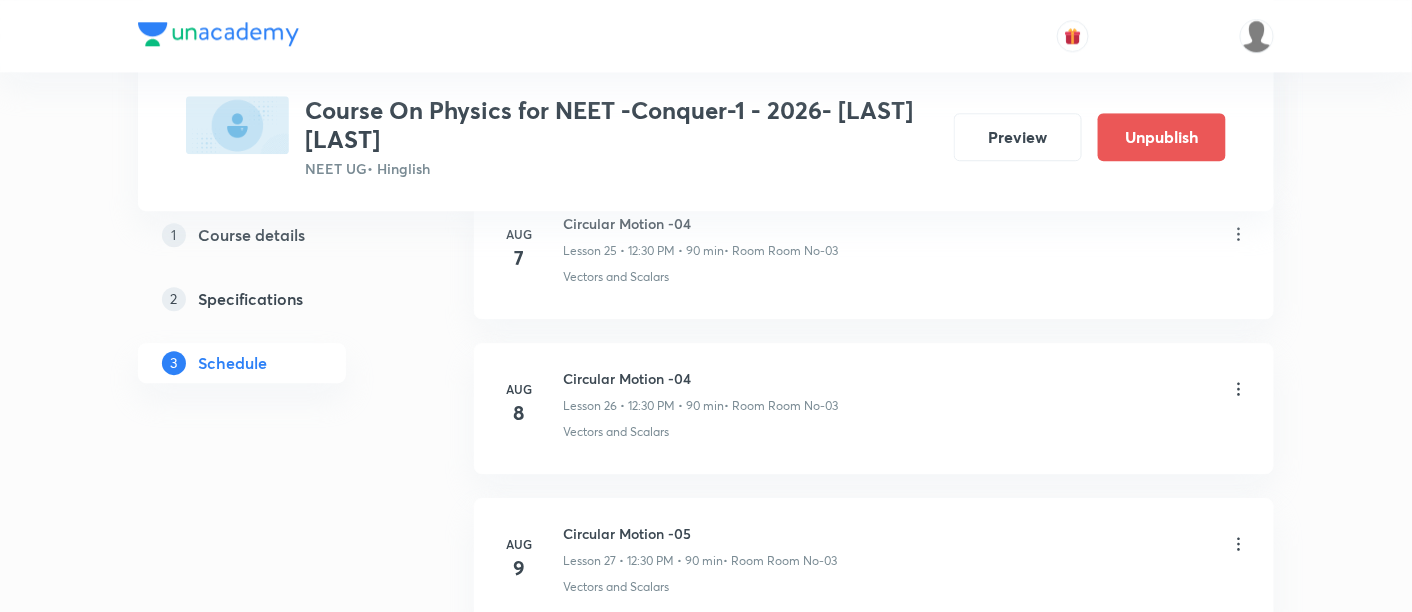 scroll, scrollTop: 4099, scrollLeft: 0, axis: vertical 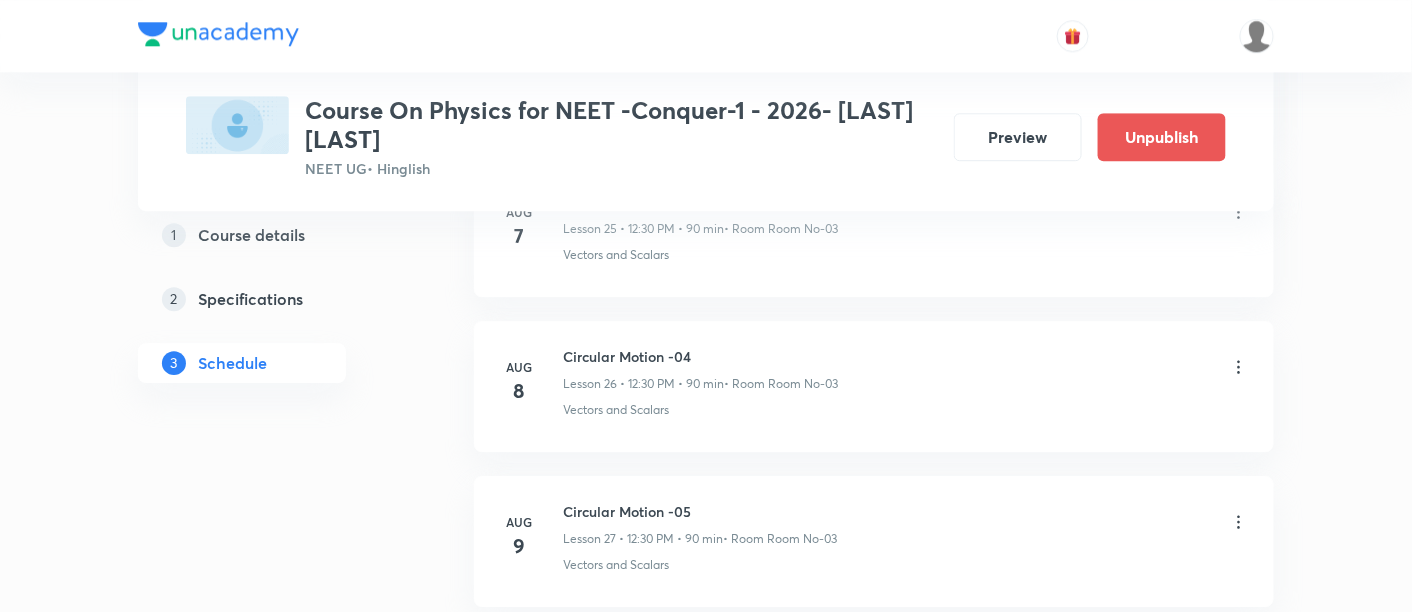 click 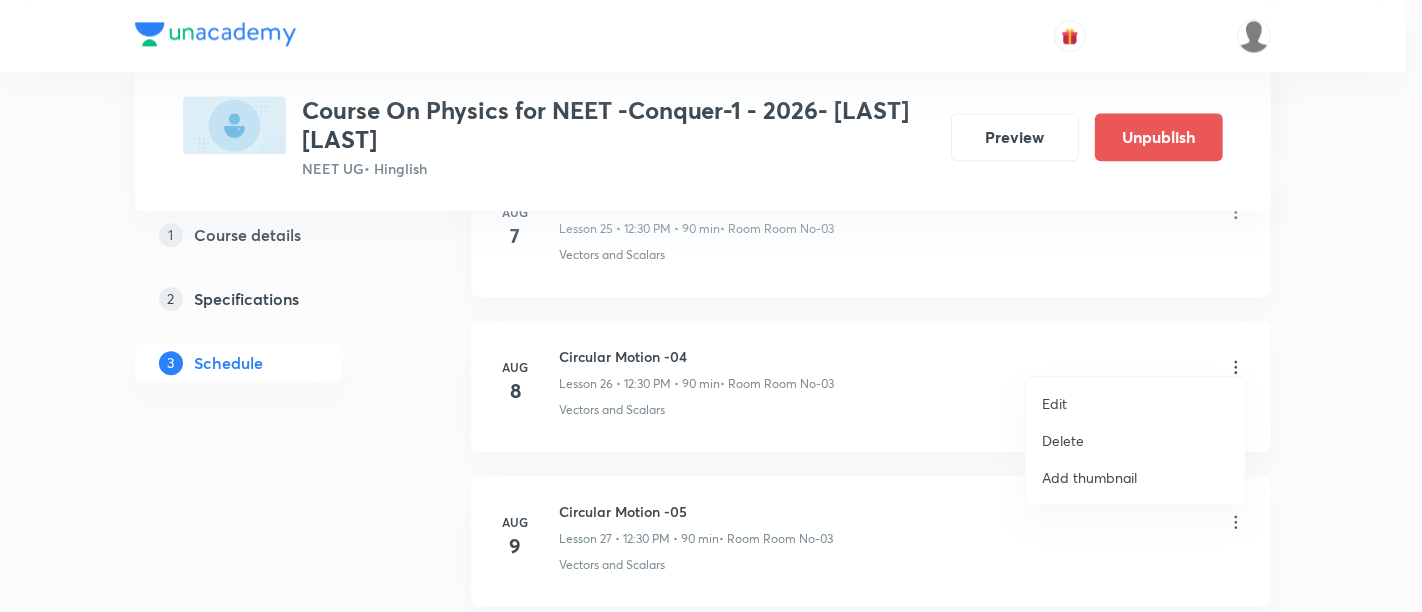 click on "Edit" at bounding box center (1054, 403) 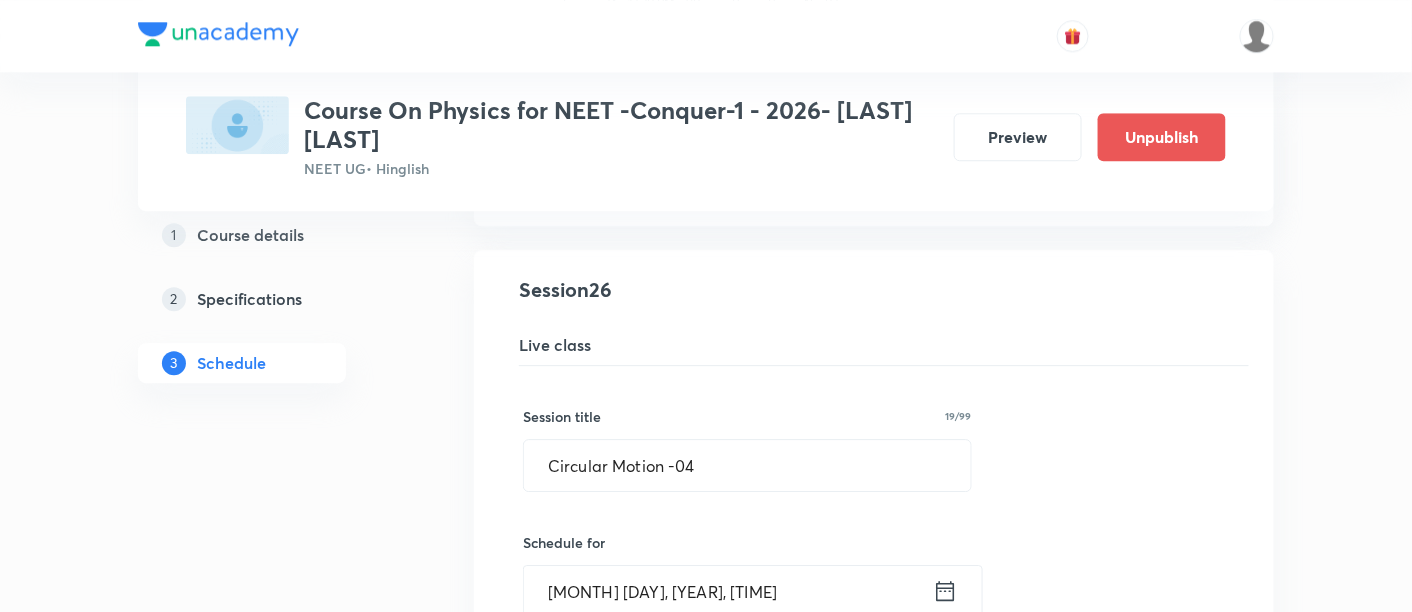 scroll, scrollTop: 4017, scrollLeft: 0, axis: vertical 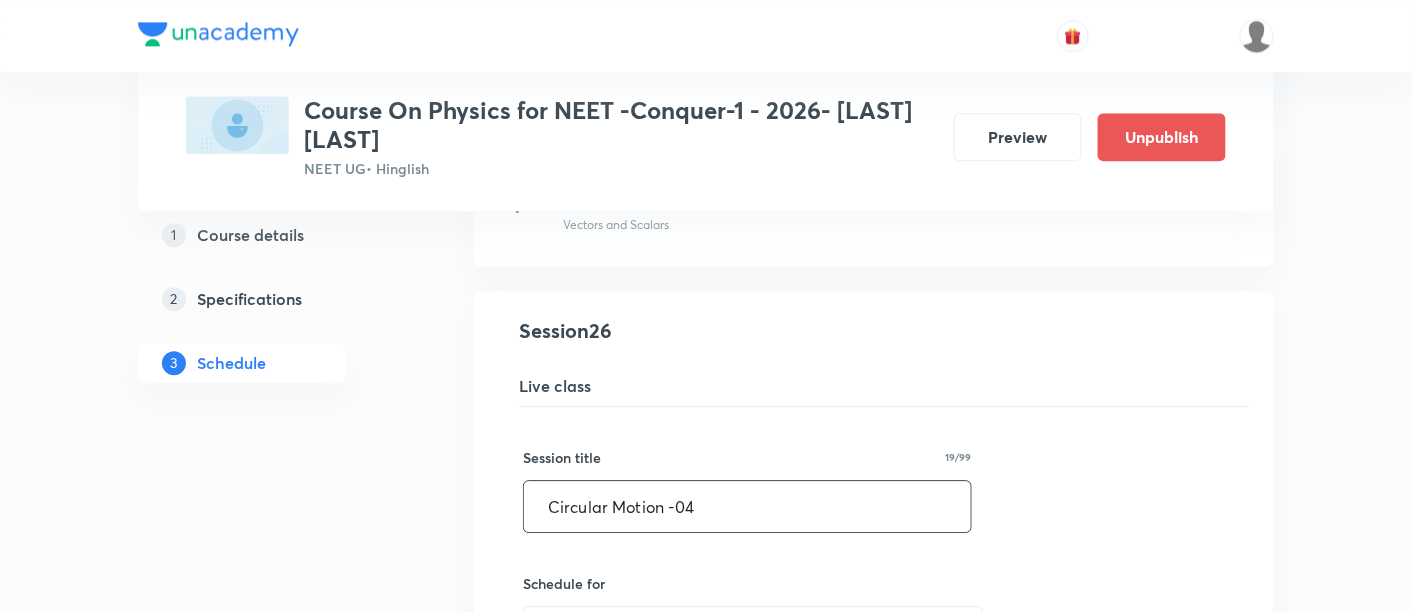 click on "Circular Motion -04" at bounding box center (747, 506) 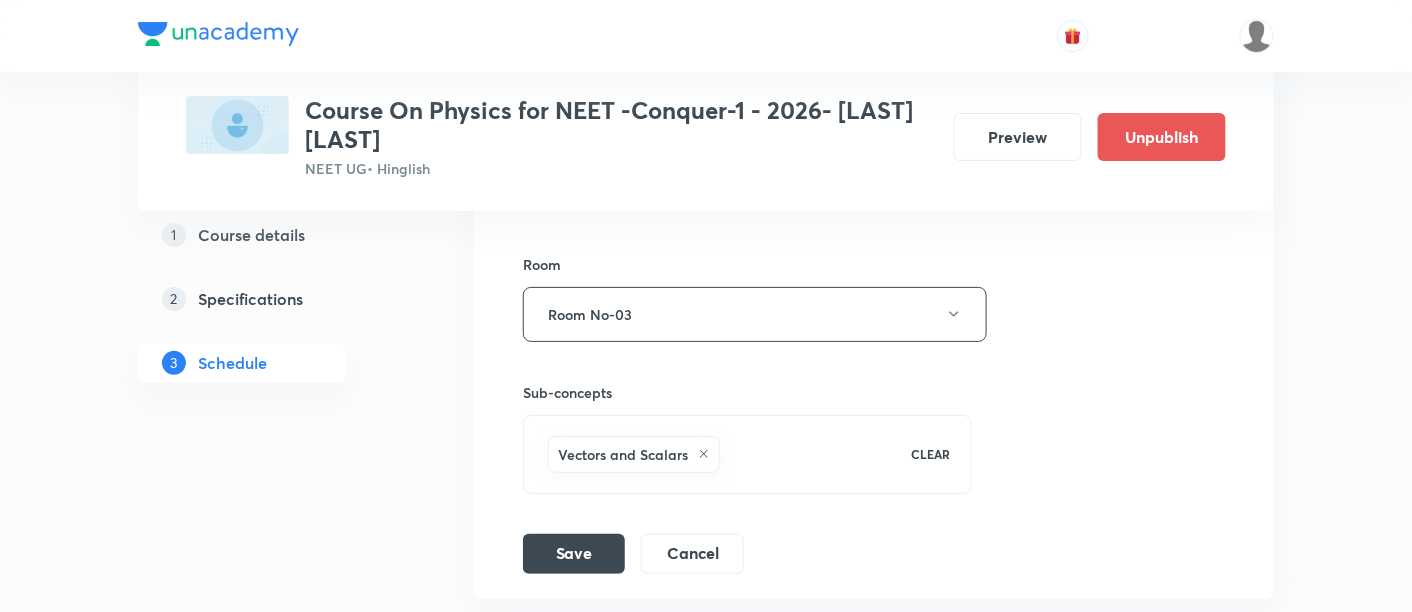scroll, scrollTop: 4725, scrollLeft: 0, axis: vertical 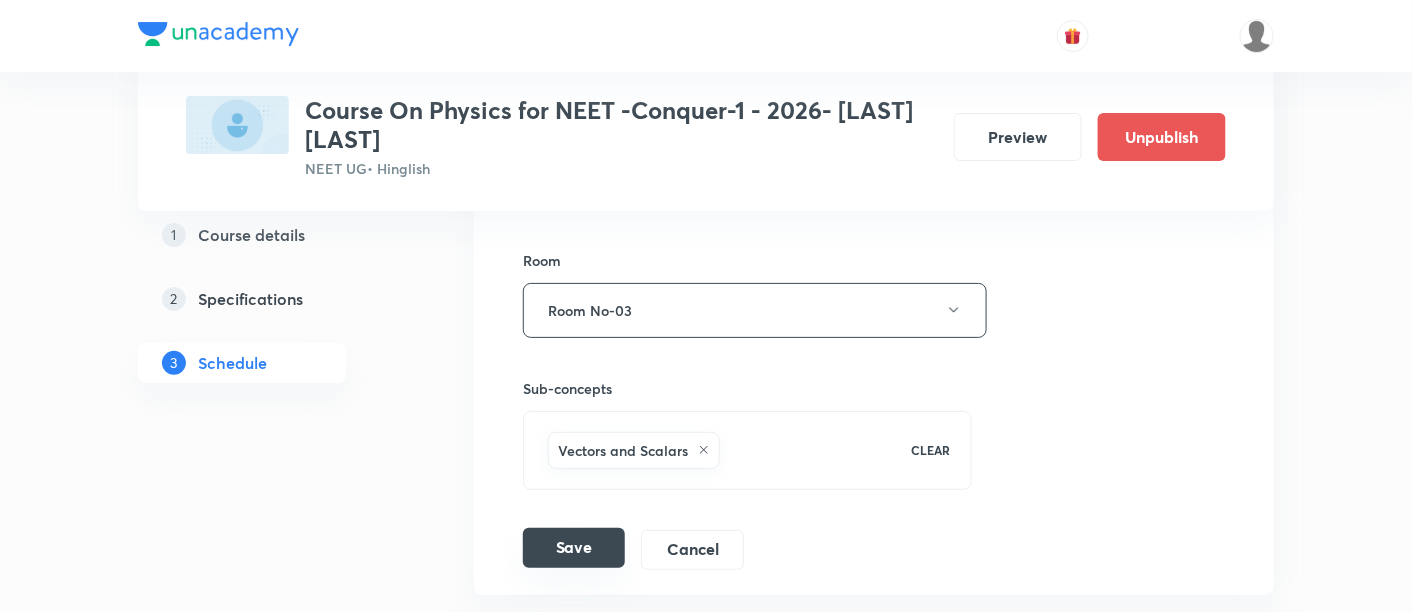 type on "Circular Motion -05" 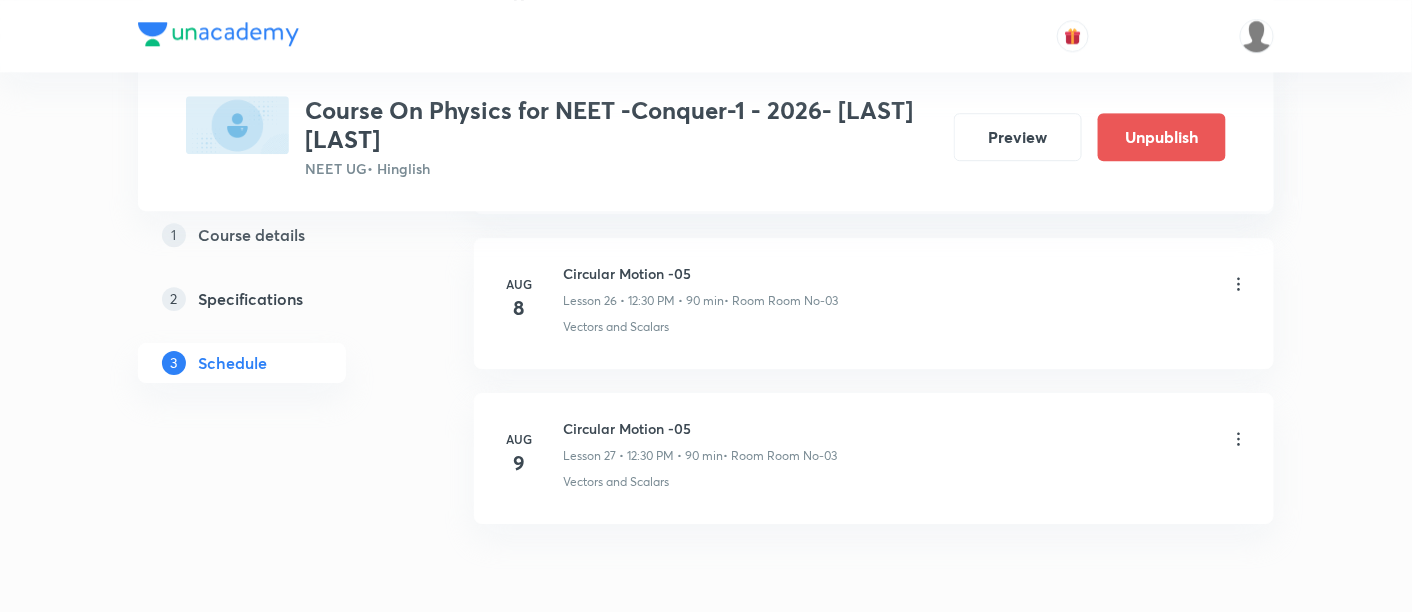 scroll, scrollTop: 4184, scrollLeft: 0, axis: vertical 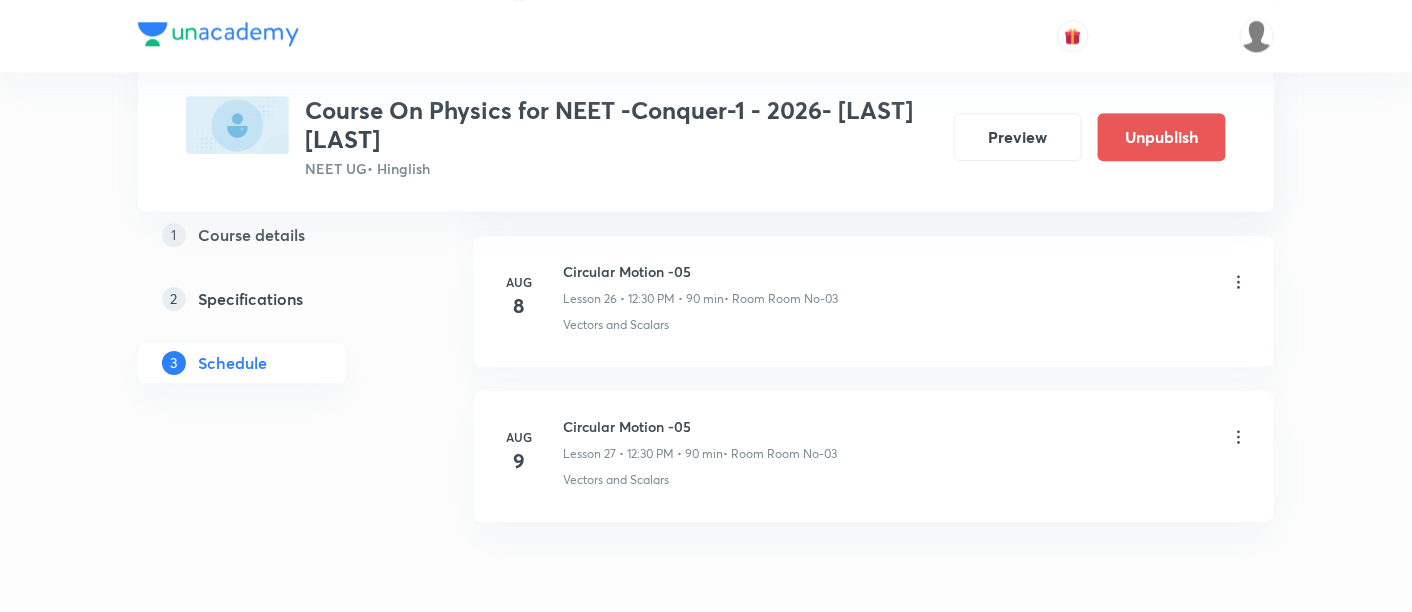 click 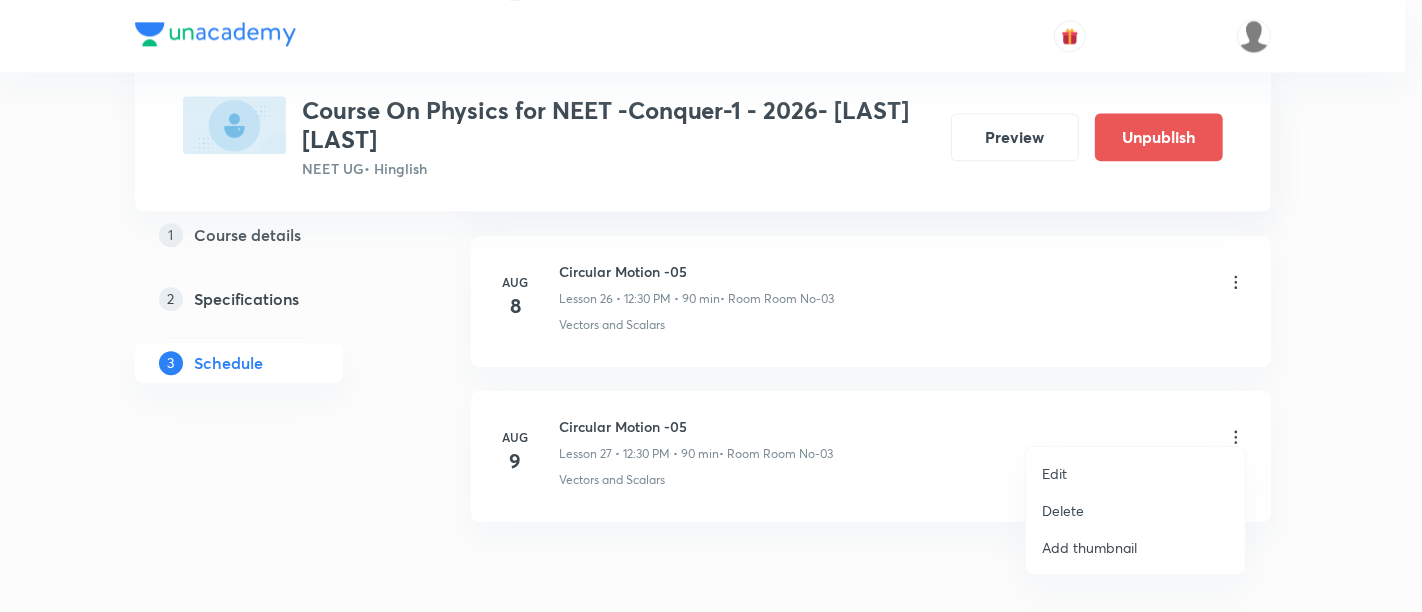 click on "Edit" at bounding box center (1054, 473) 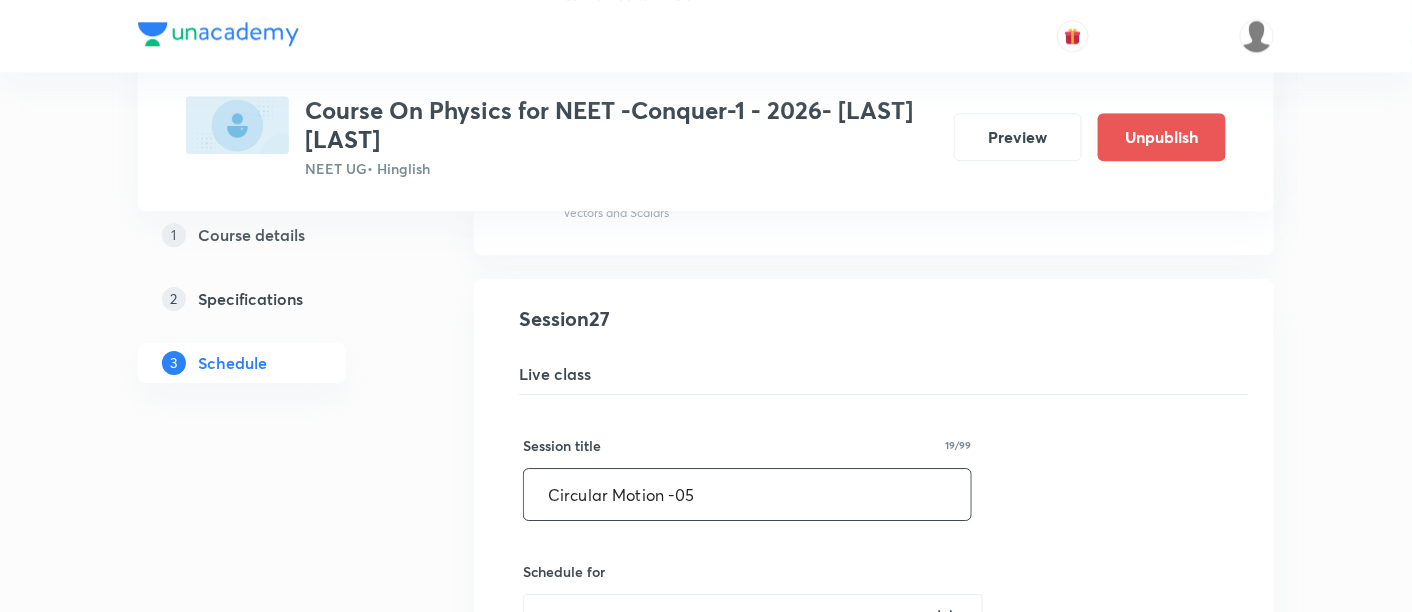 click on "Circular Motion -05" at bounding box center (747, 494) 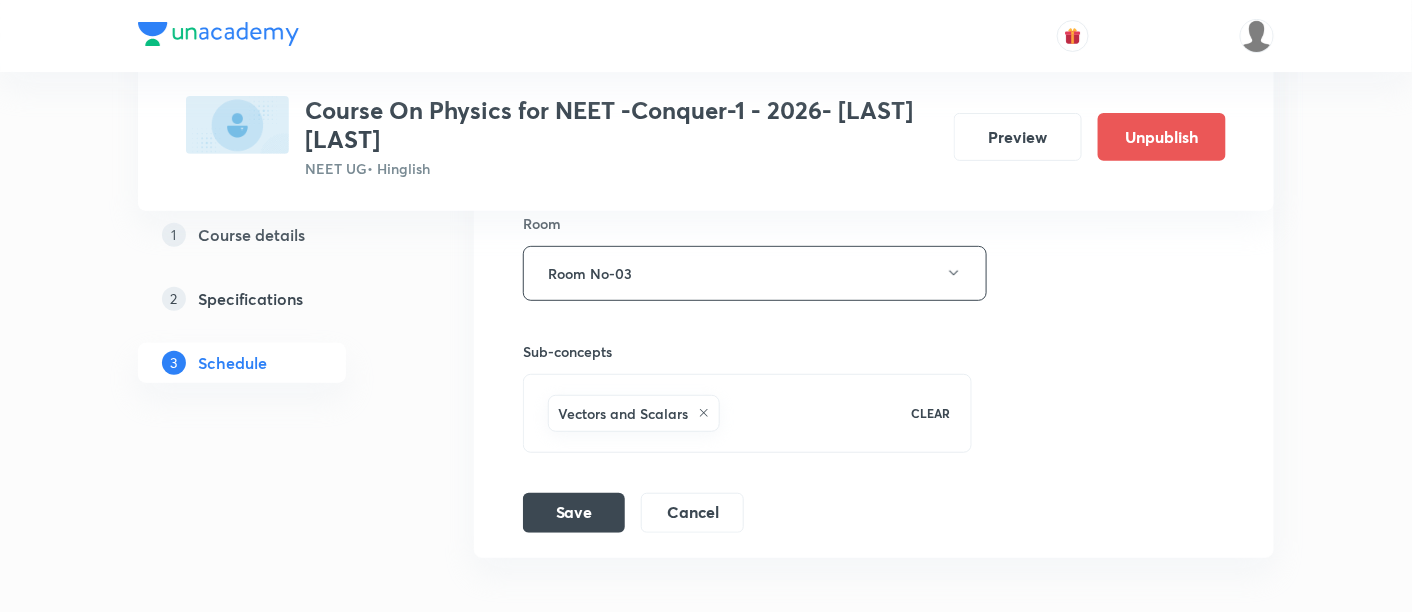 scroll, scrollTop: 5031, scrollLeft: 0, axis: vertical 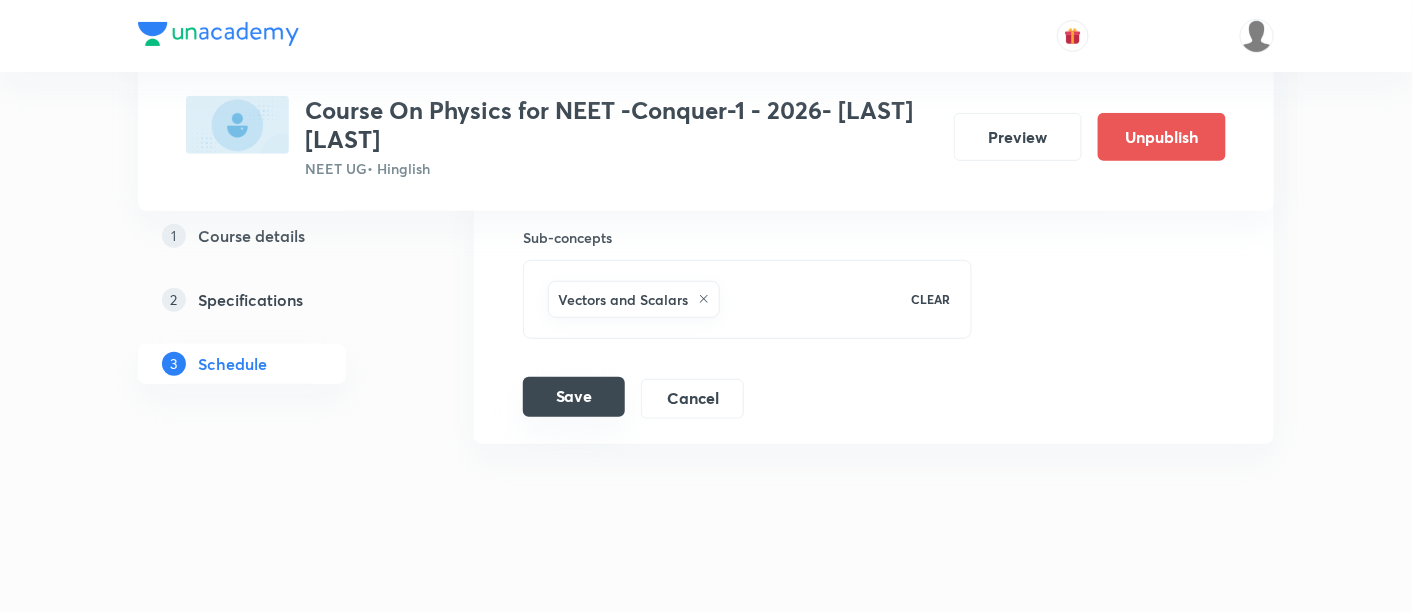 type on "Circular Motion -06" 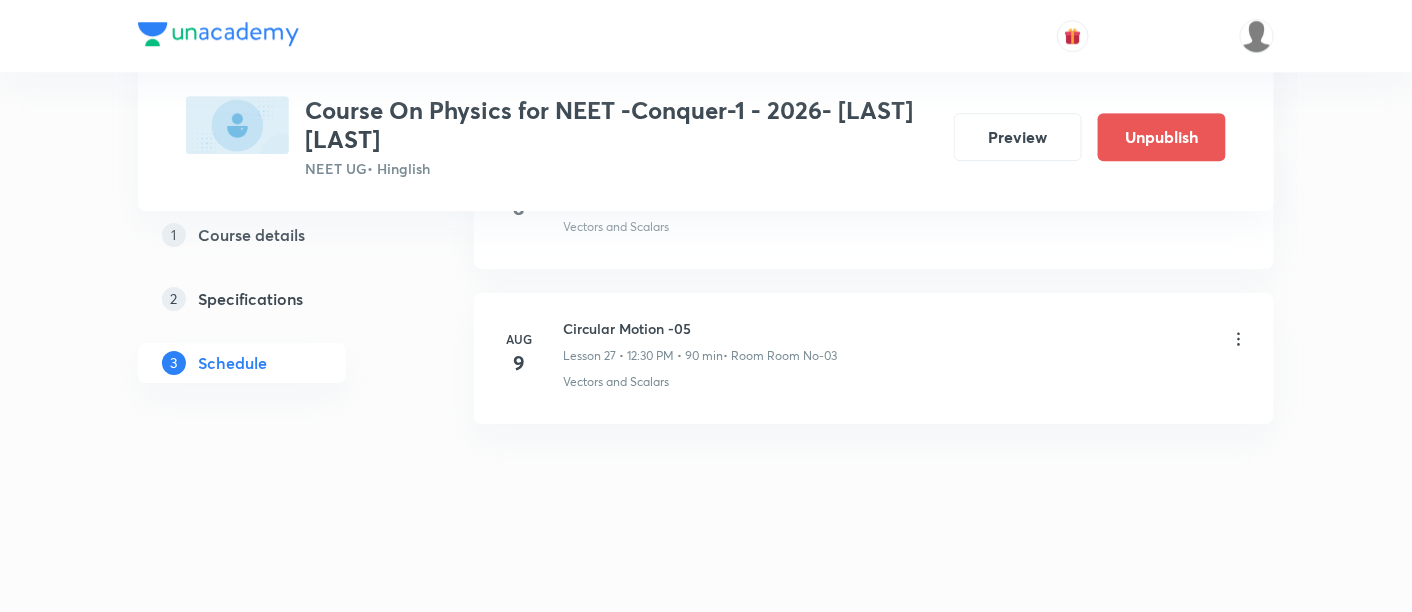 scroll, scrollTop: 4265, scrollLeft: 0, axis: vertical 